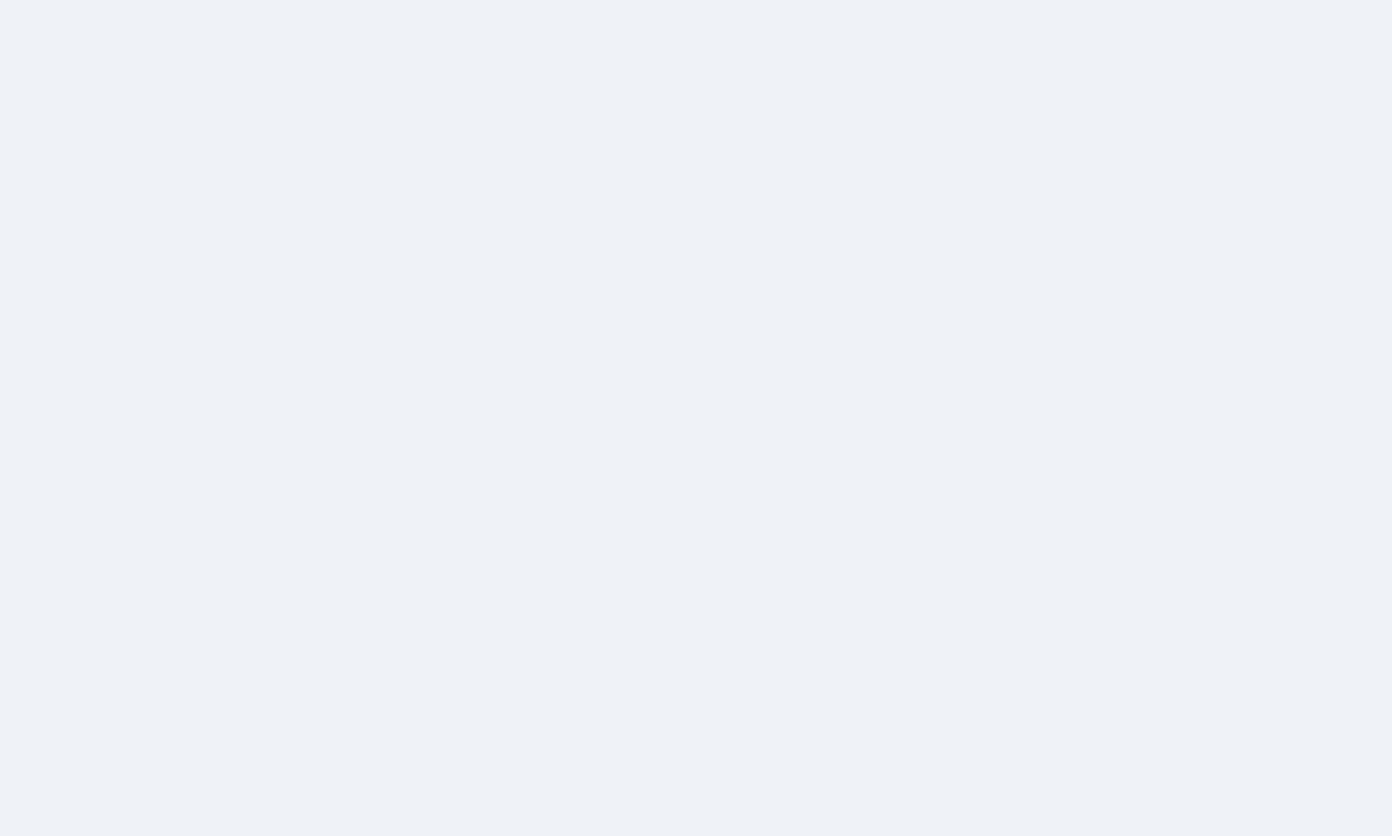 scroll, scrollTop: 0, scrollLeft: 0, axis: both 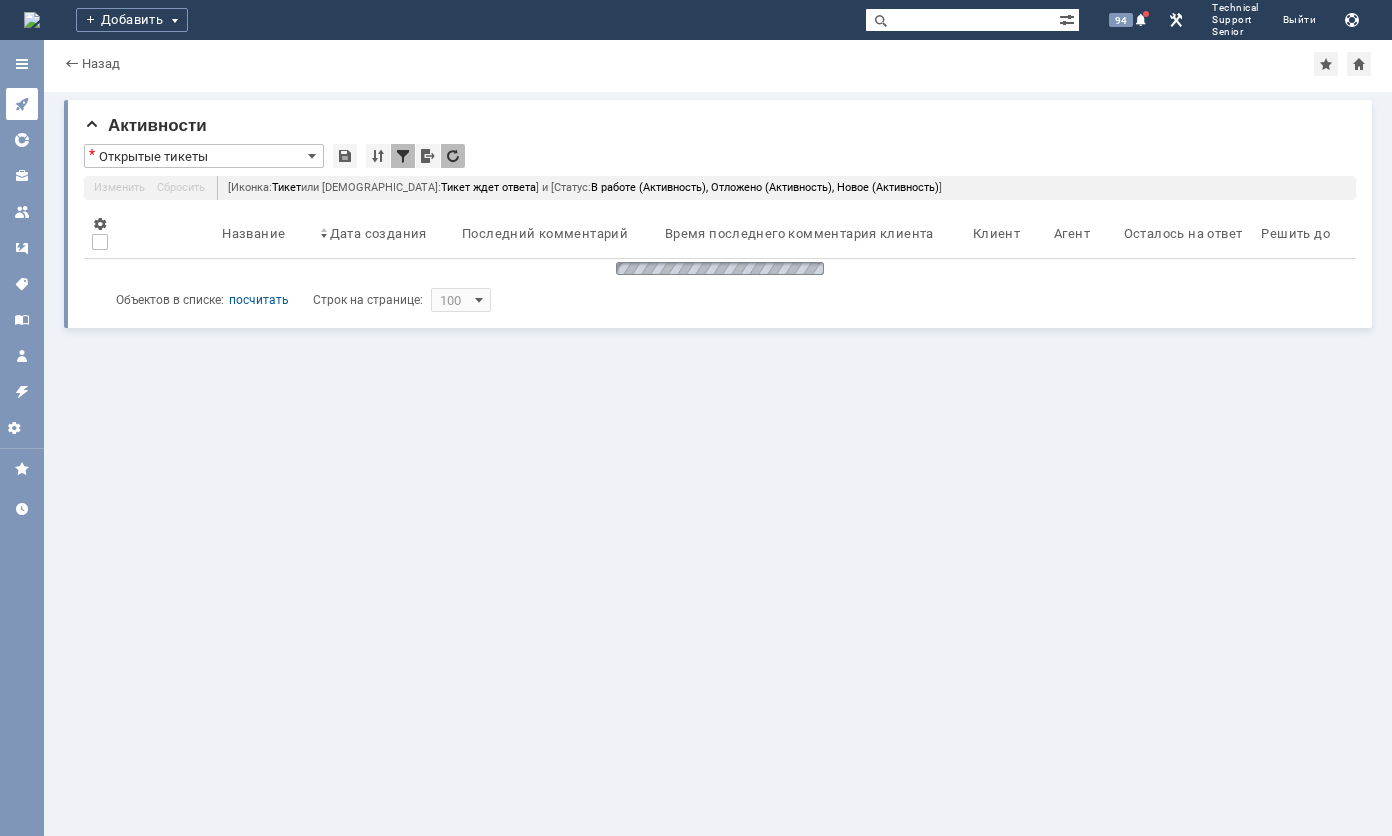 click at bounding box center (22, 104) 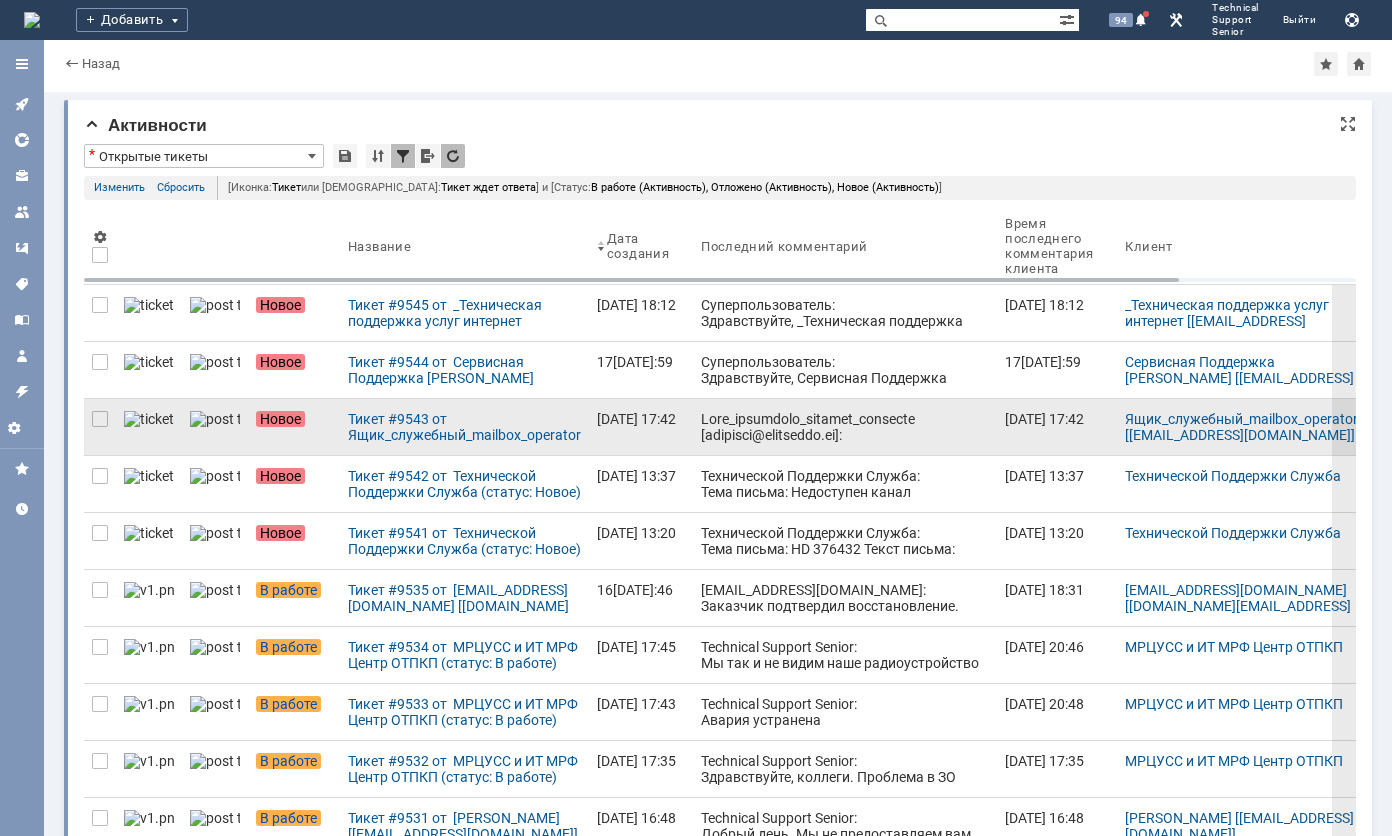 click at bounding box center (845, 555) 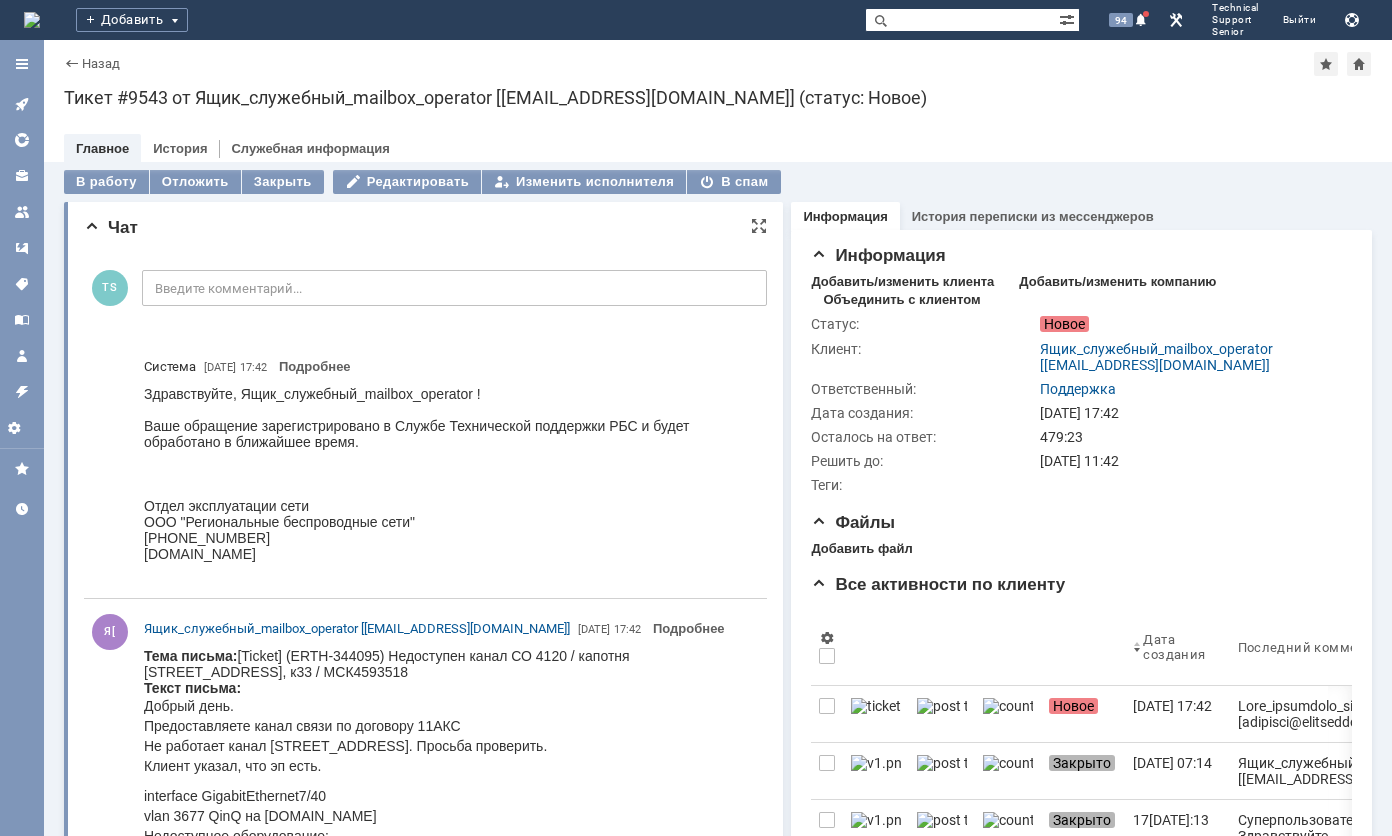scroll, scrollTop: 0, scrollLeft: 0, axis: both 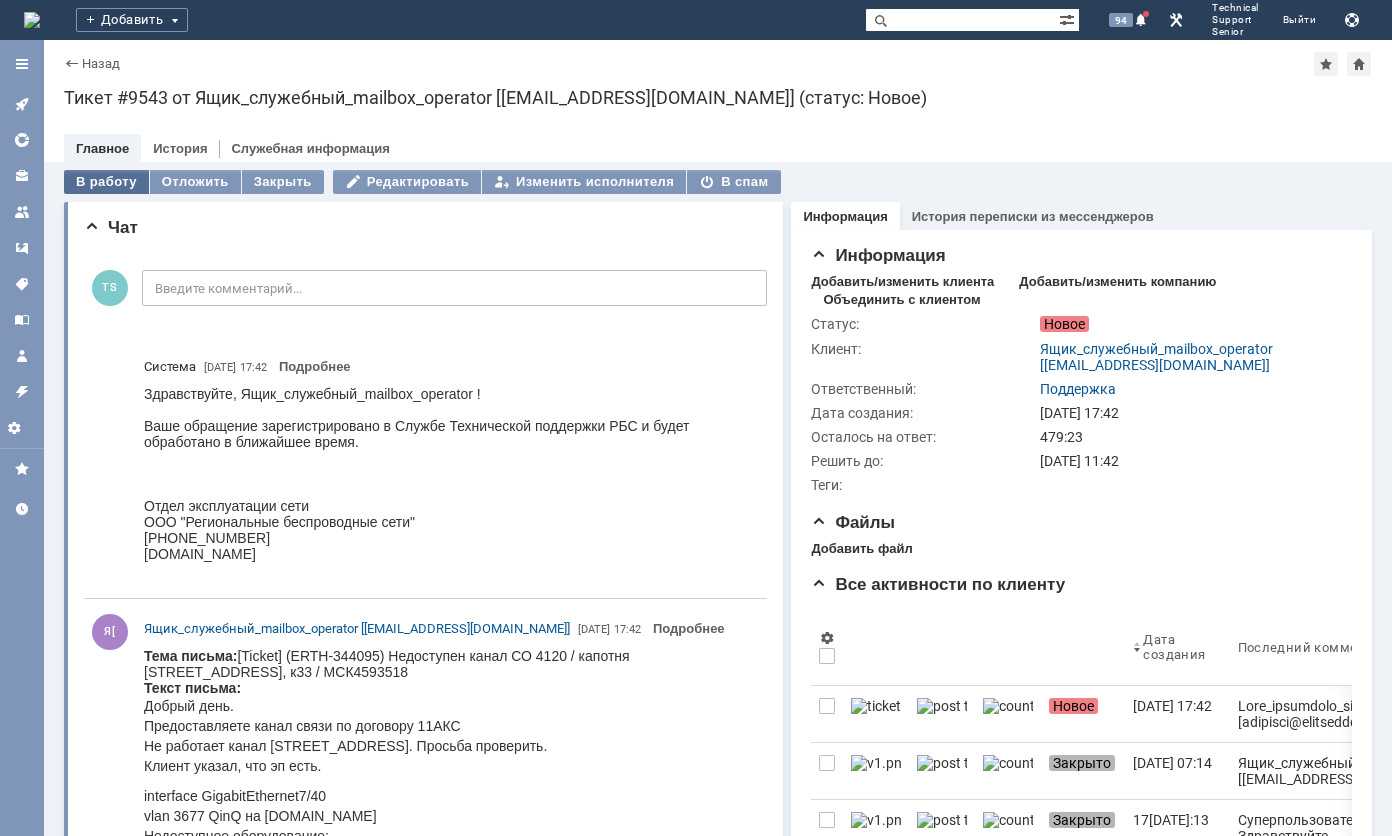 click on "В работу" at bounding box center [106, 182] 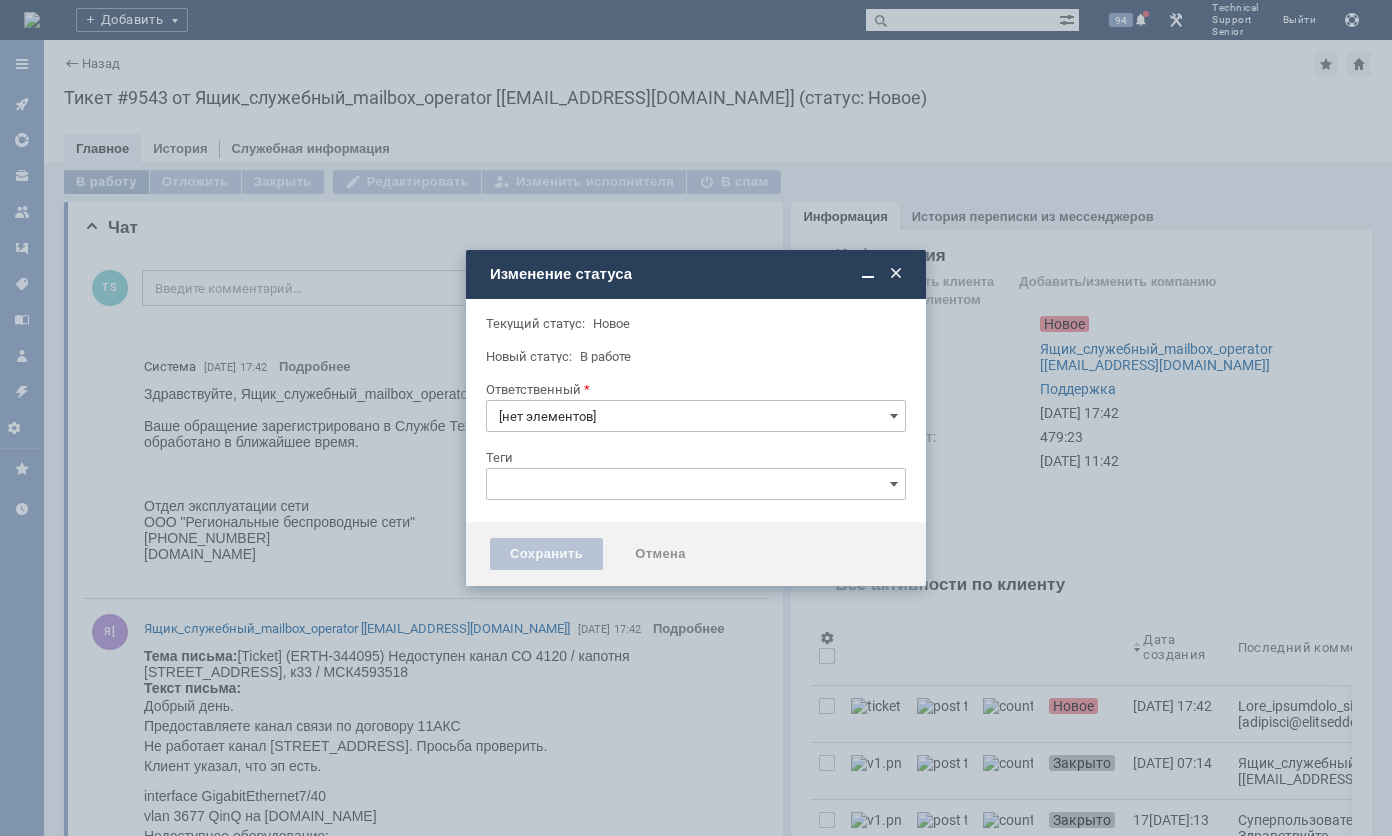 type on "Поддержка" 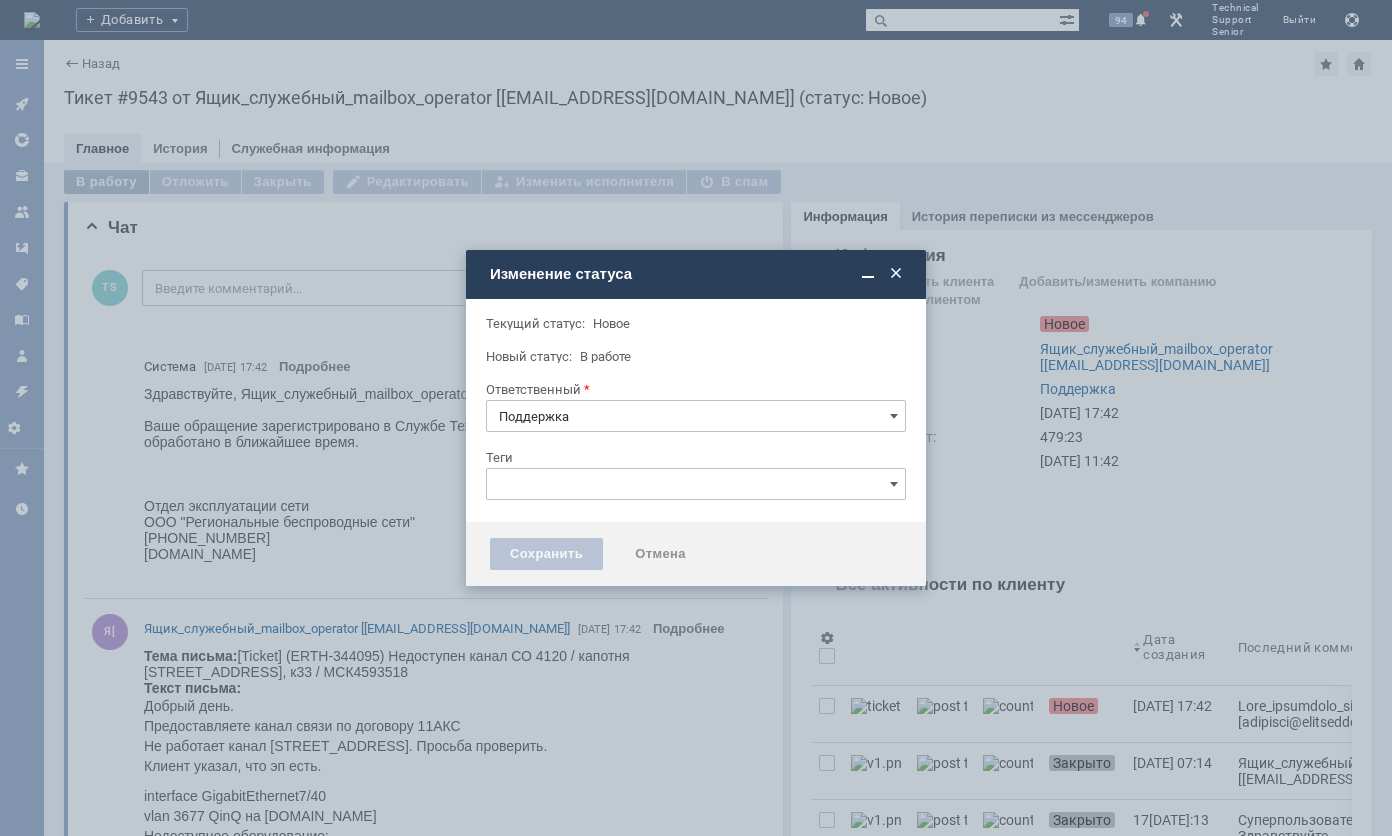 type 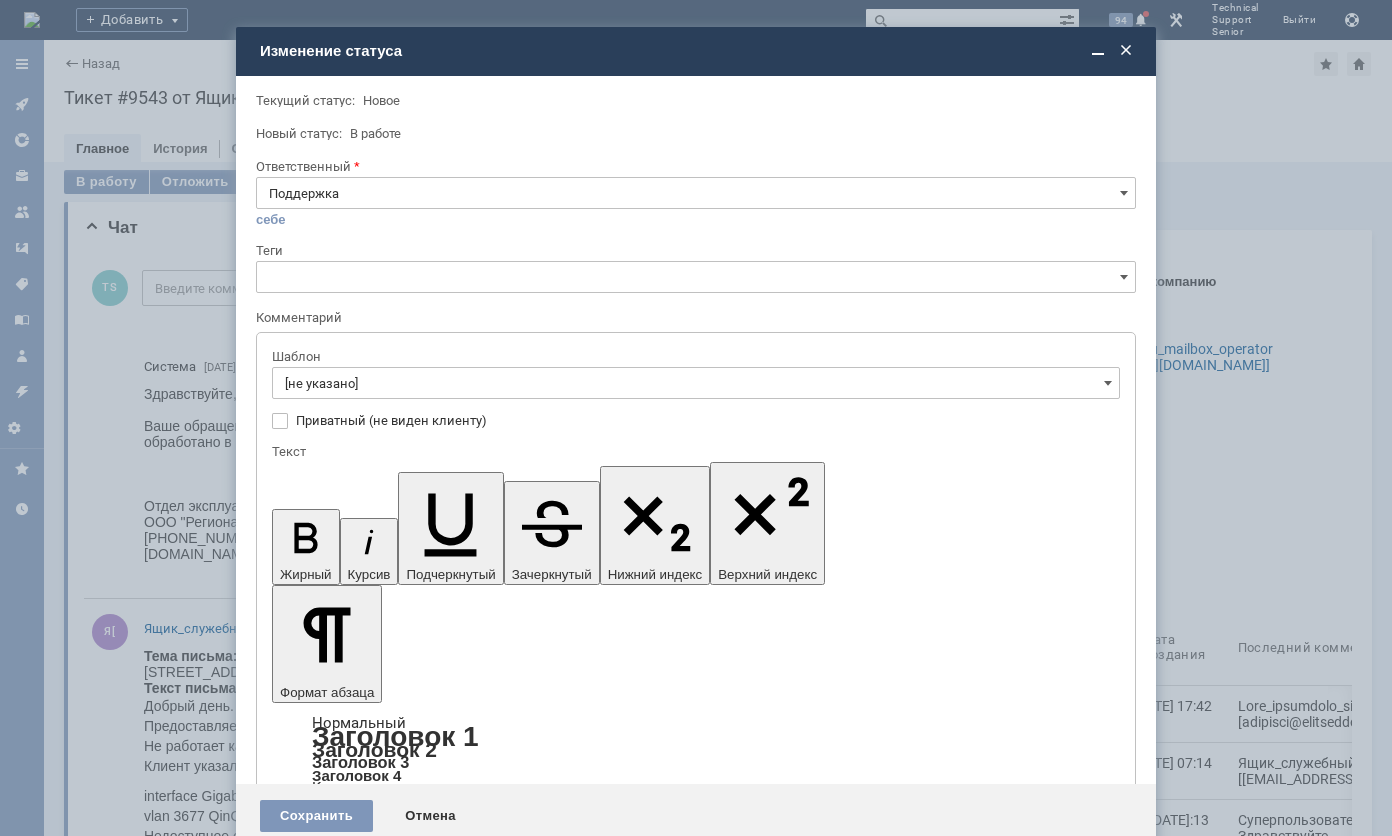 scroll, scrollTop: 0, scrollLeft: 0, axis: both 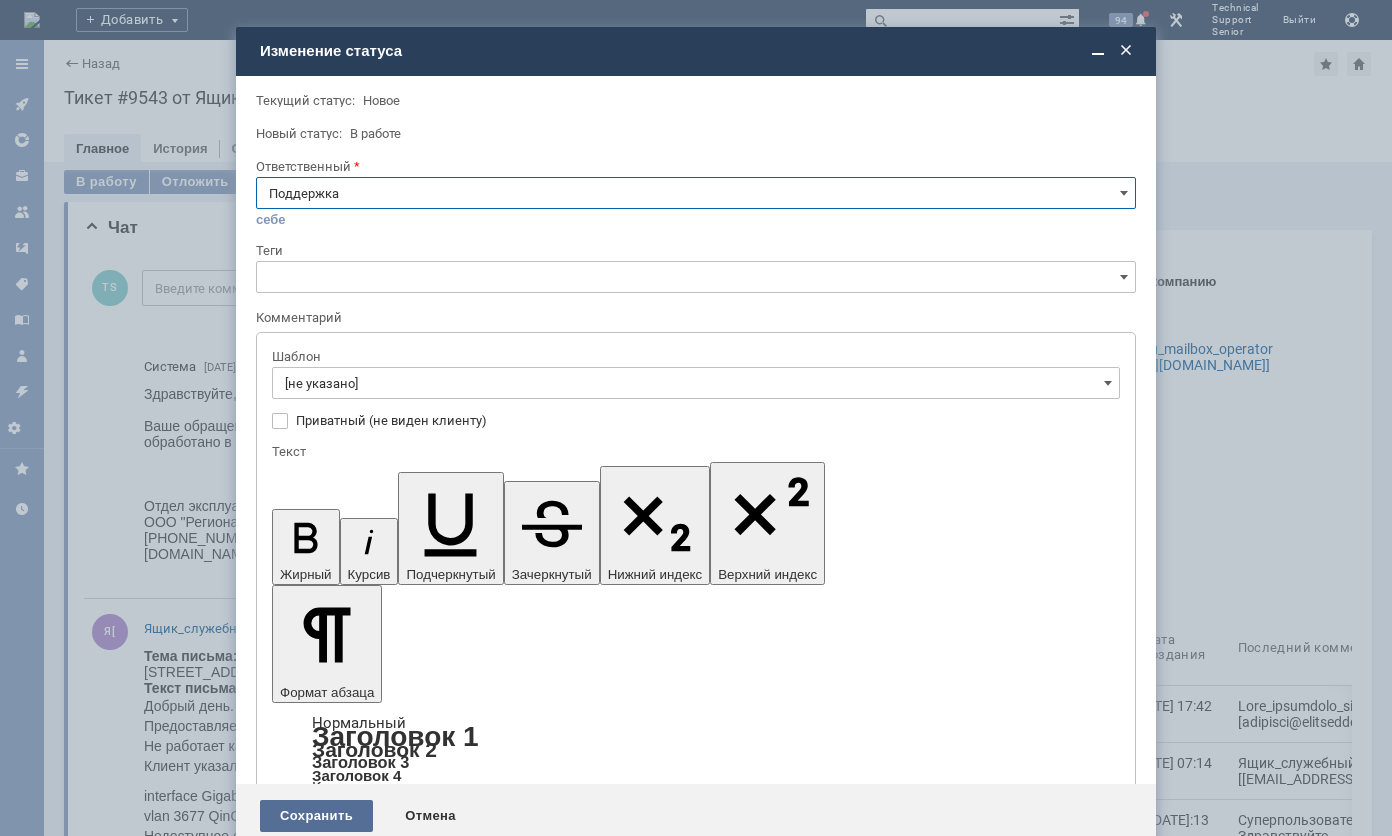click on "Сохранить" at bounding box center [316, 816] 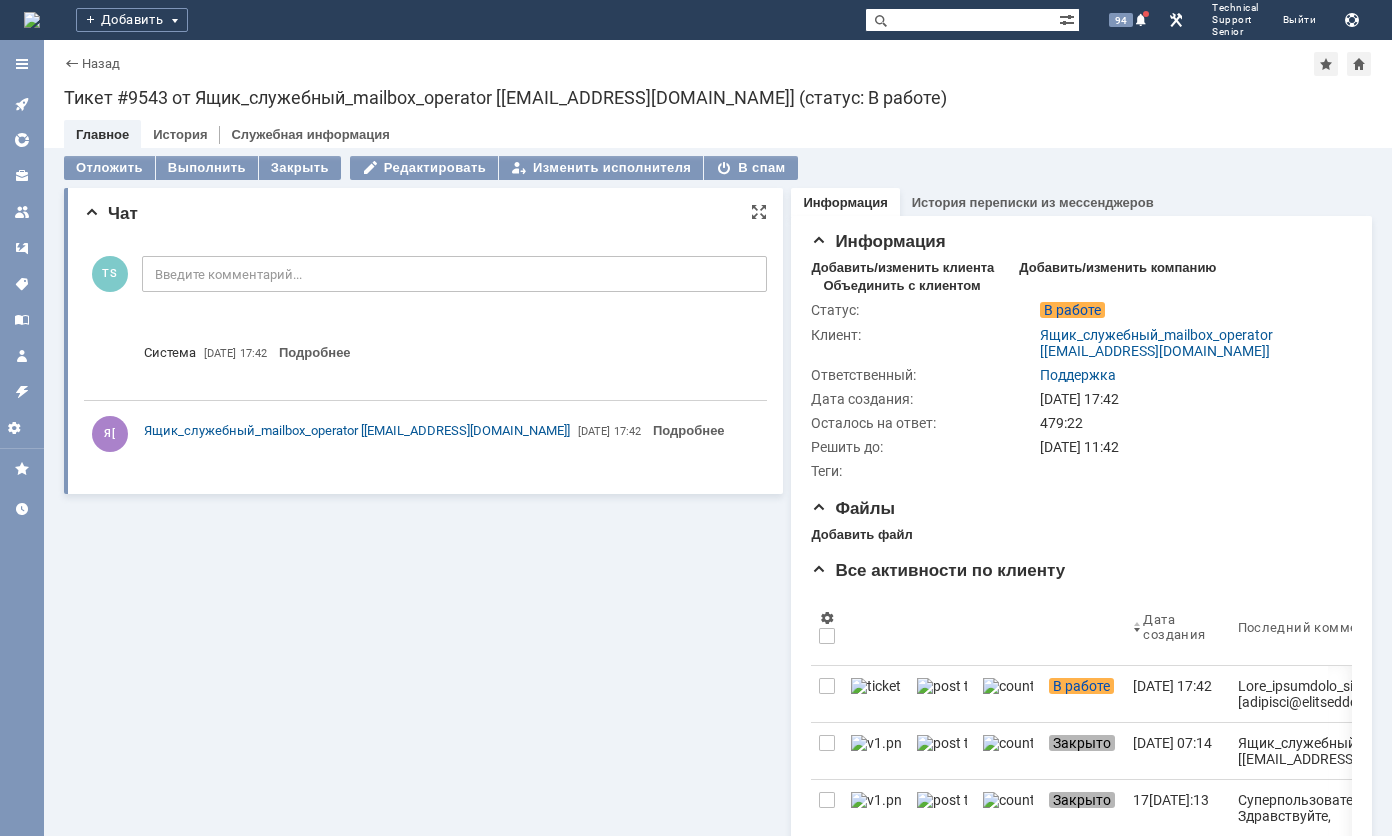 scroll, scrollTop: 0, scrollLeft: 0, axis: both 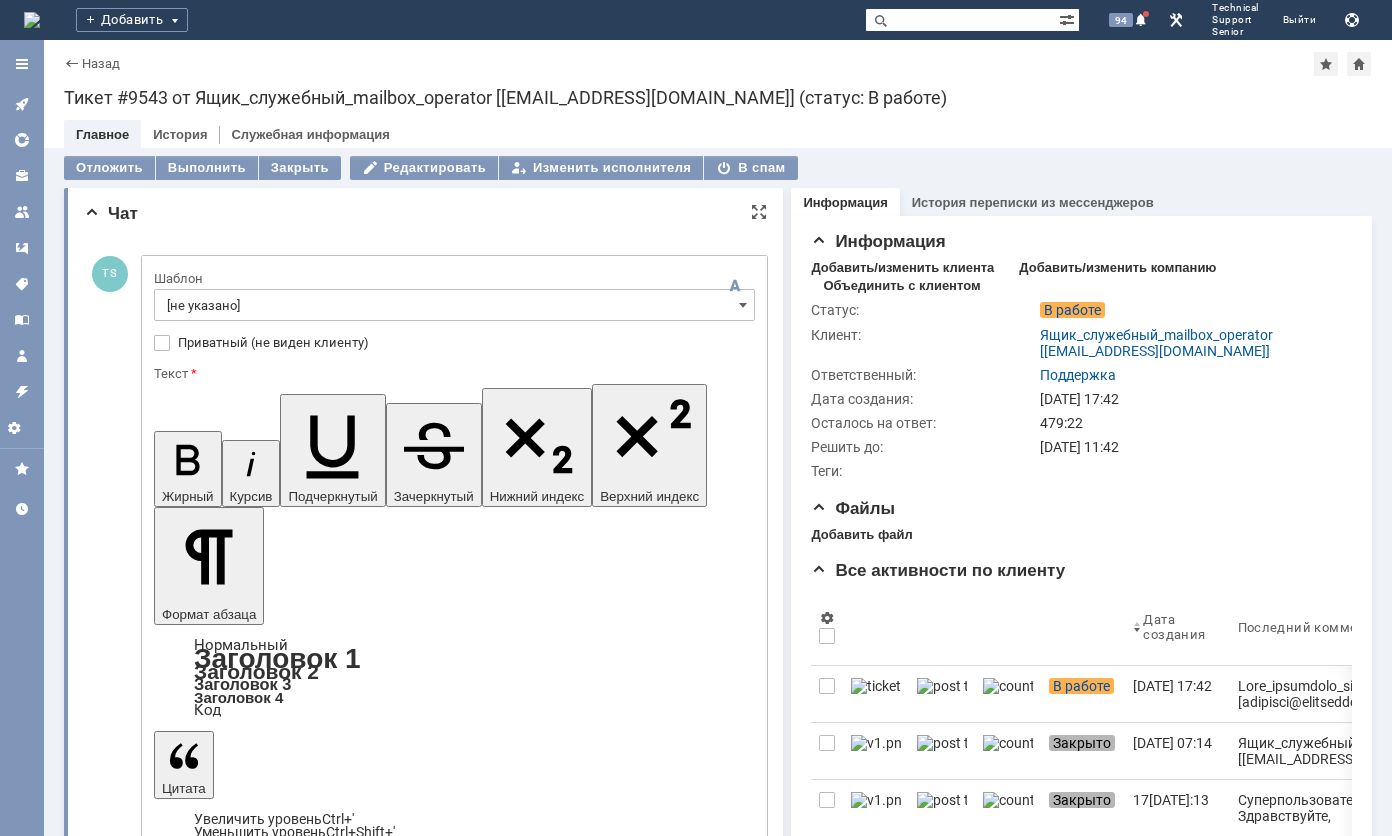 click on "[не указано]" at bounding box center (454, 305) 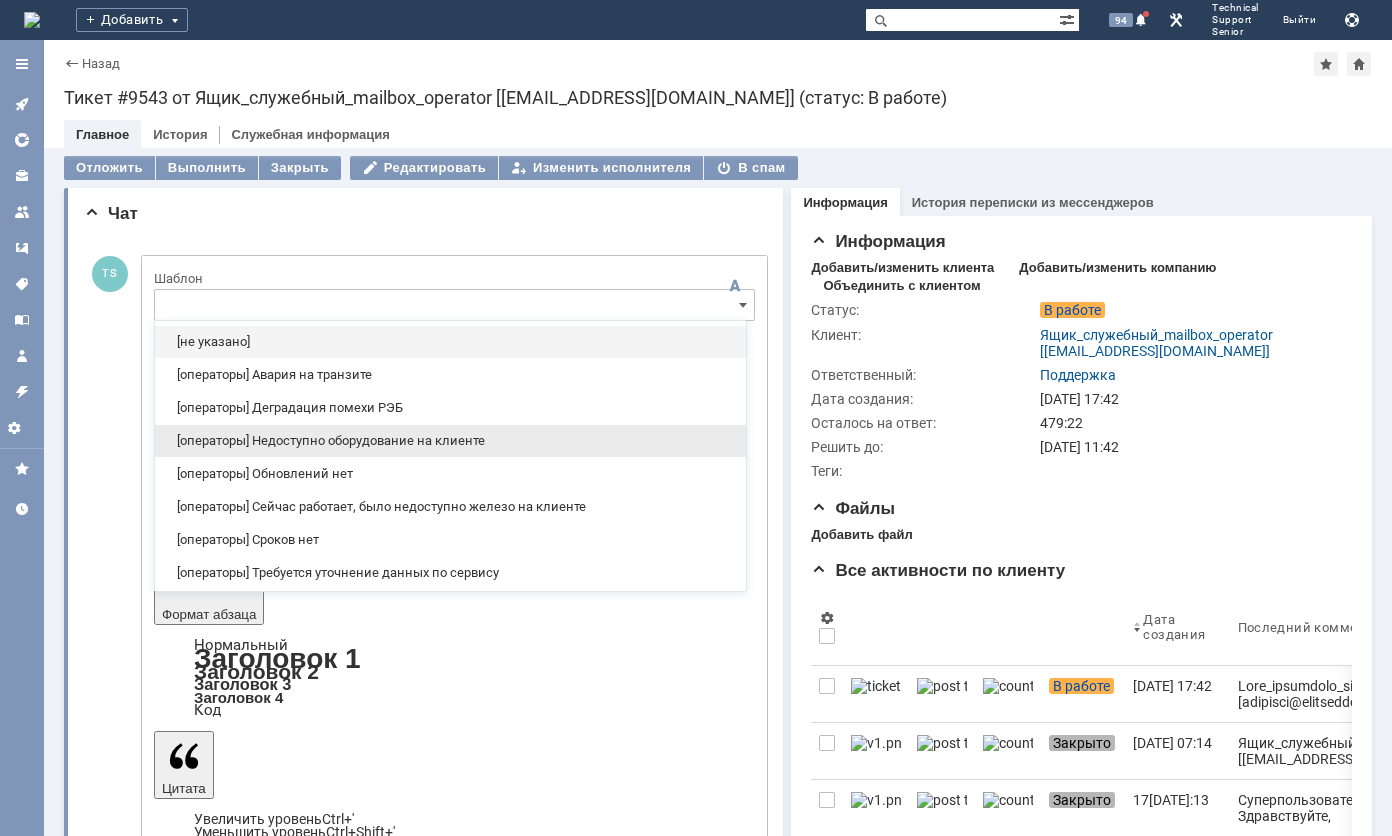 click on "[операторы] Недоступно оборудование на клиенте" at bounding box center (450, 441) 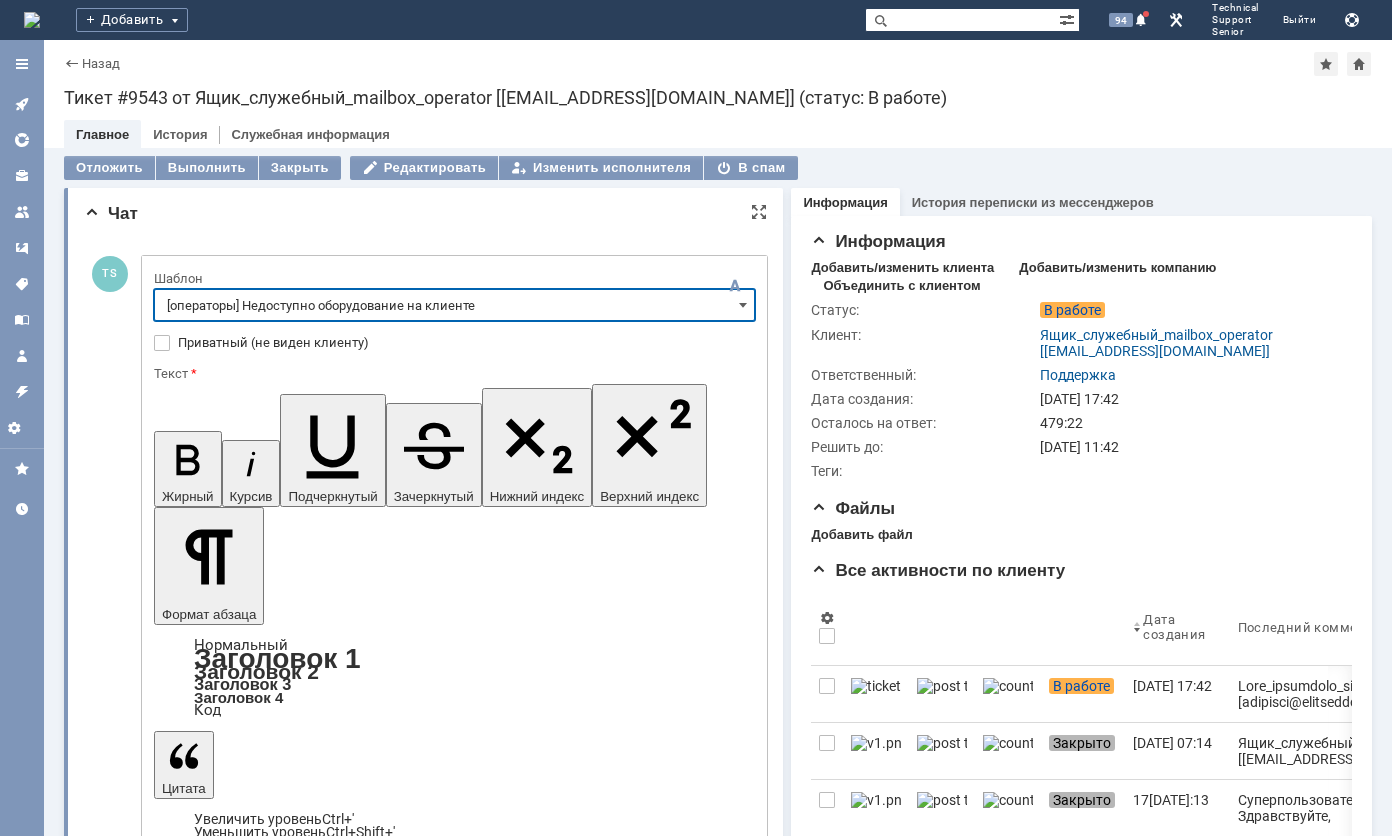 type on "[операторы] Недоступно оборудование на клиенте" 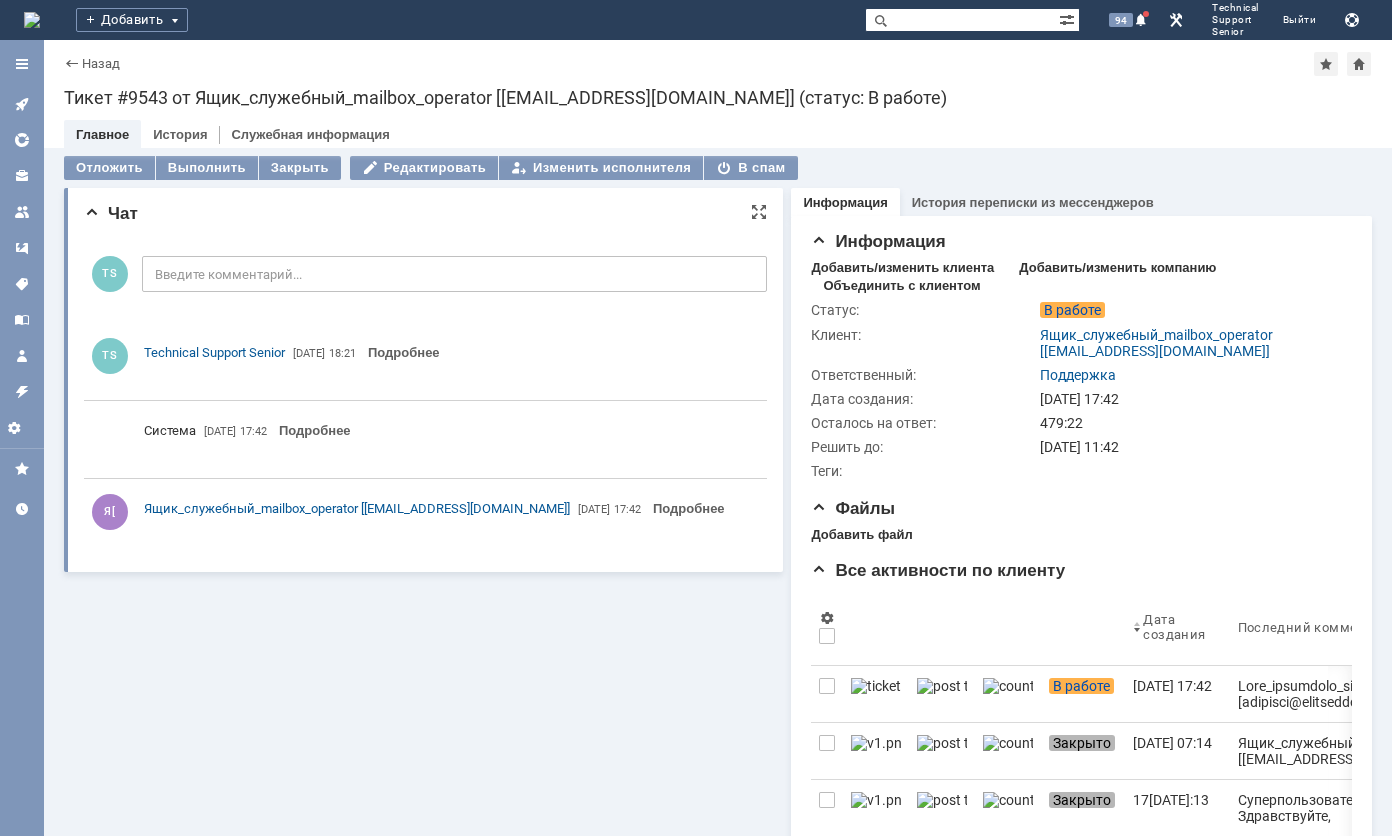 scroll, scrollTop: 0, scrollLeft: 0, axis: both 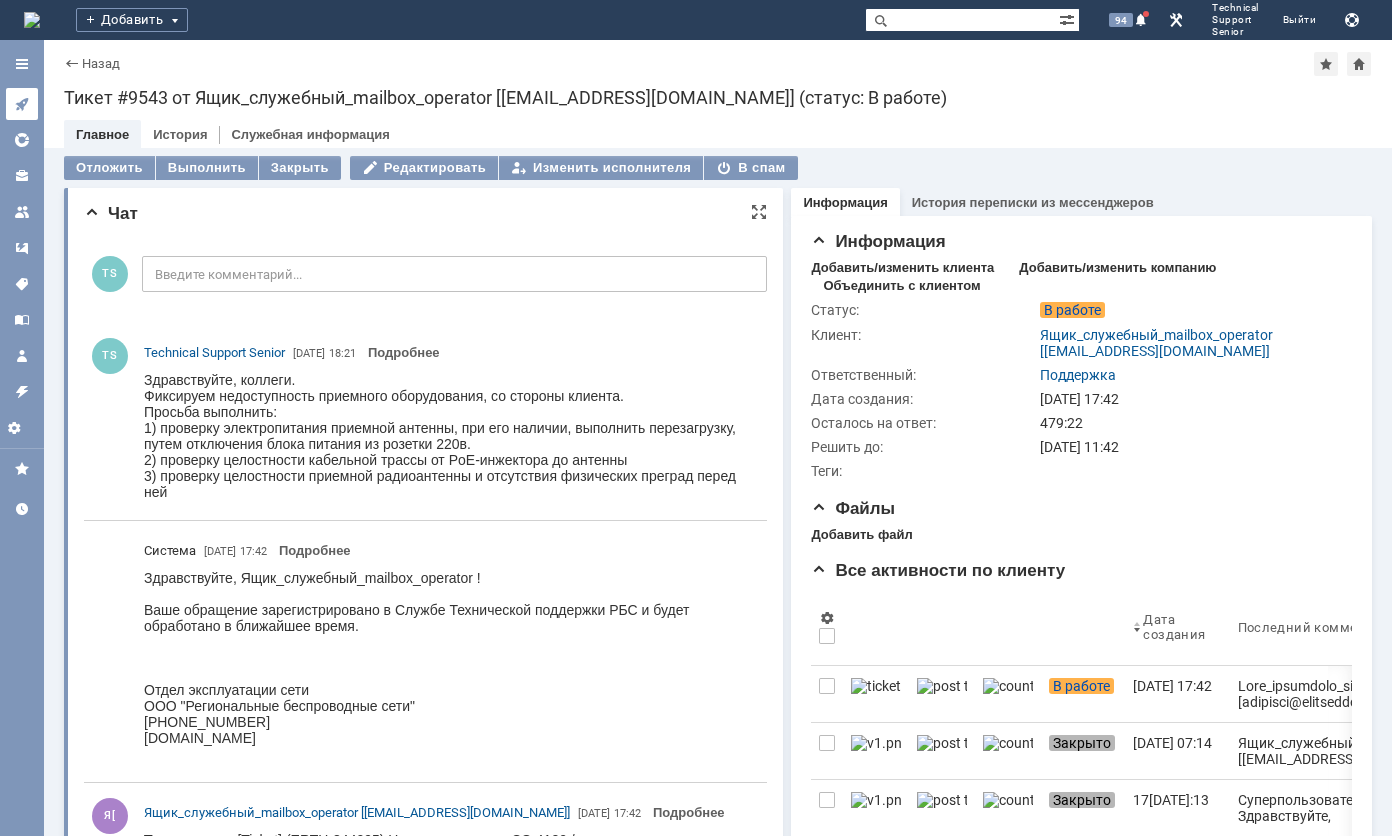 click 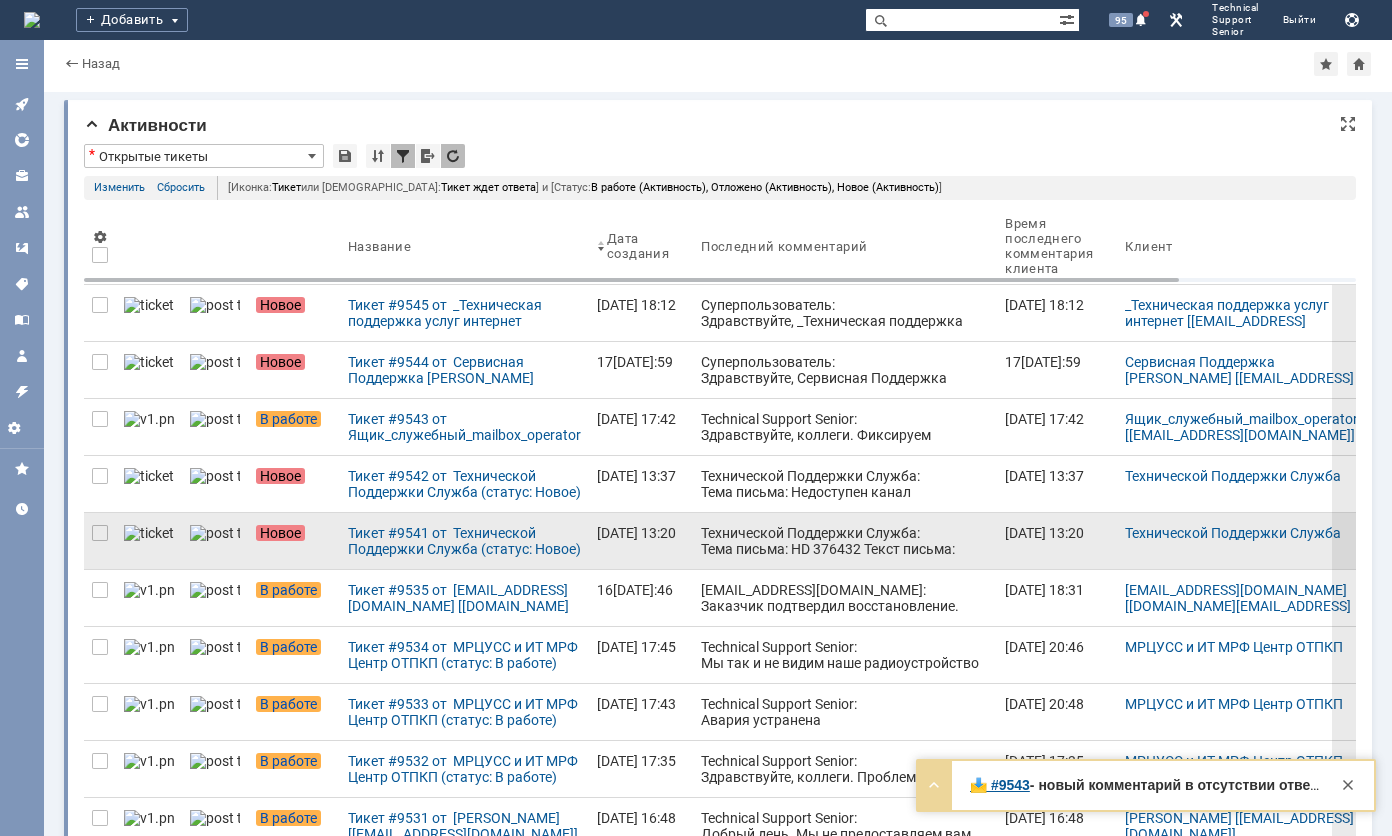 click on "Технической Поддержки Служба:
Тема письма: HD 376432 Текст письма: Добрый день! Недоступен канал Москва, Осенняя ул., д. 23 vlan 1989 Просьба проверить работу канала. -- С Уважением, Служба технической поддержки 123308 Россия, Москва Карамышевская набережная, 2А Тех. поддержка 8-495-787-42-07 (529) E-mail: support@tel.ru www.tel.ru" at bounding box center (845, 605) 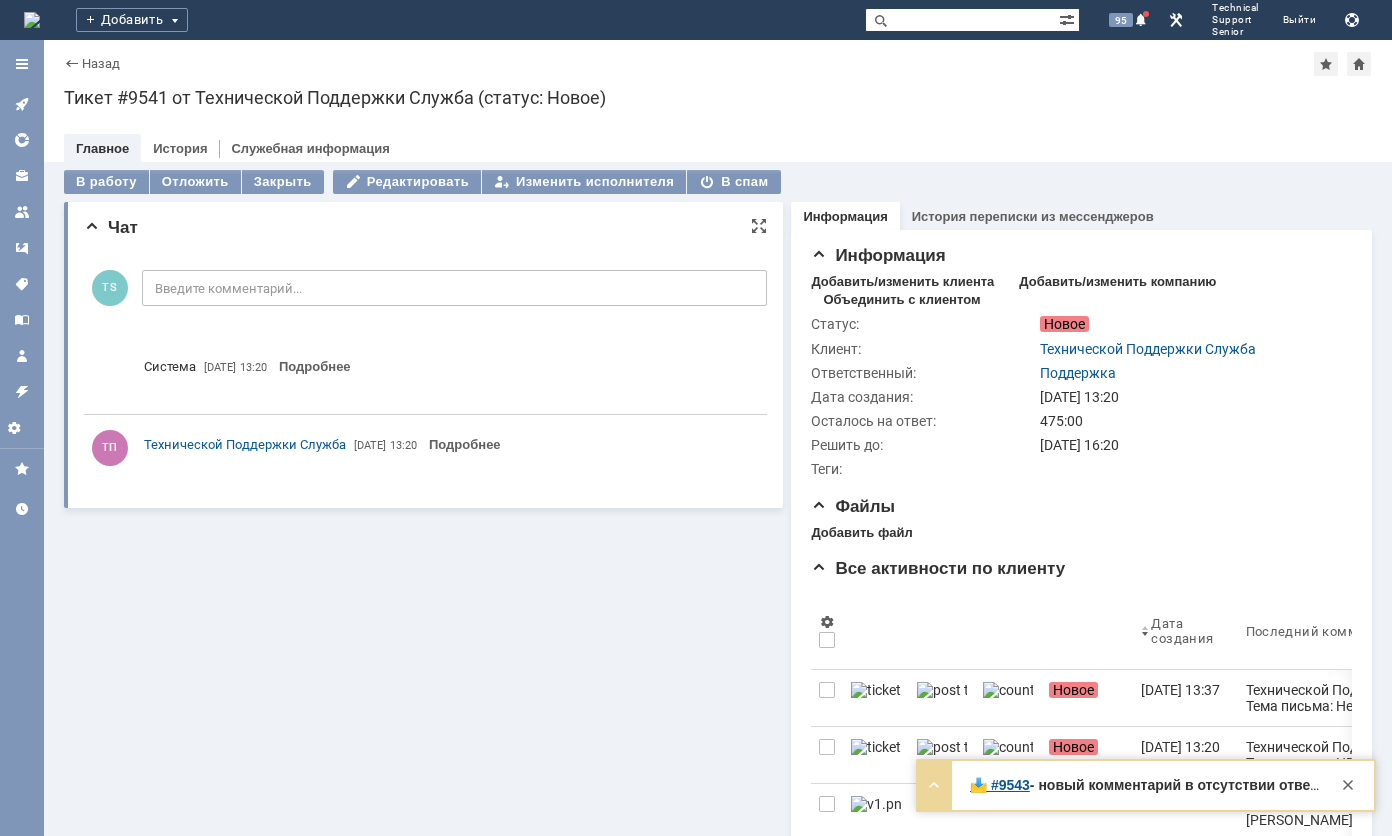 scroll, scrollTop: 0, scrollLeft: 0, axis: both 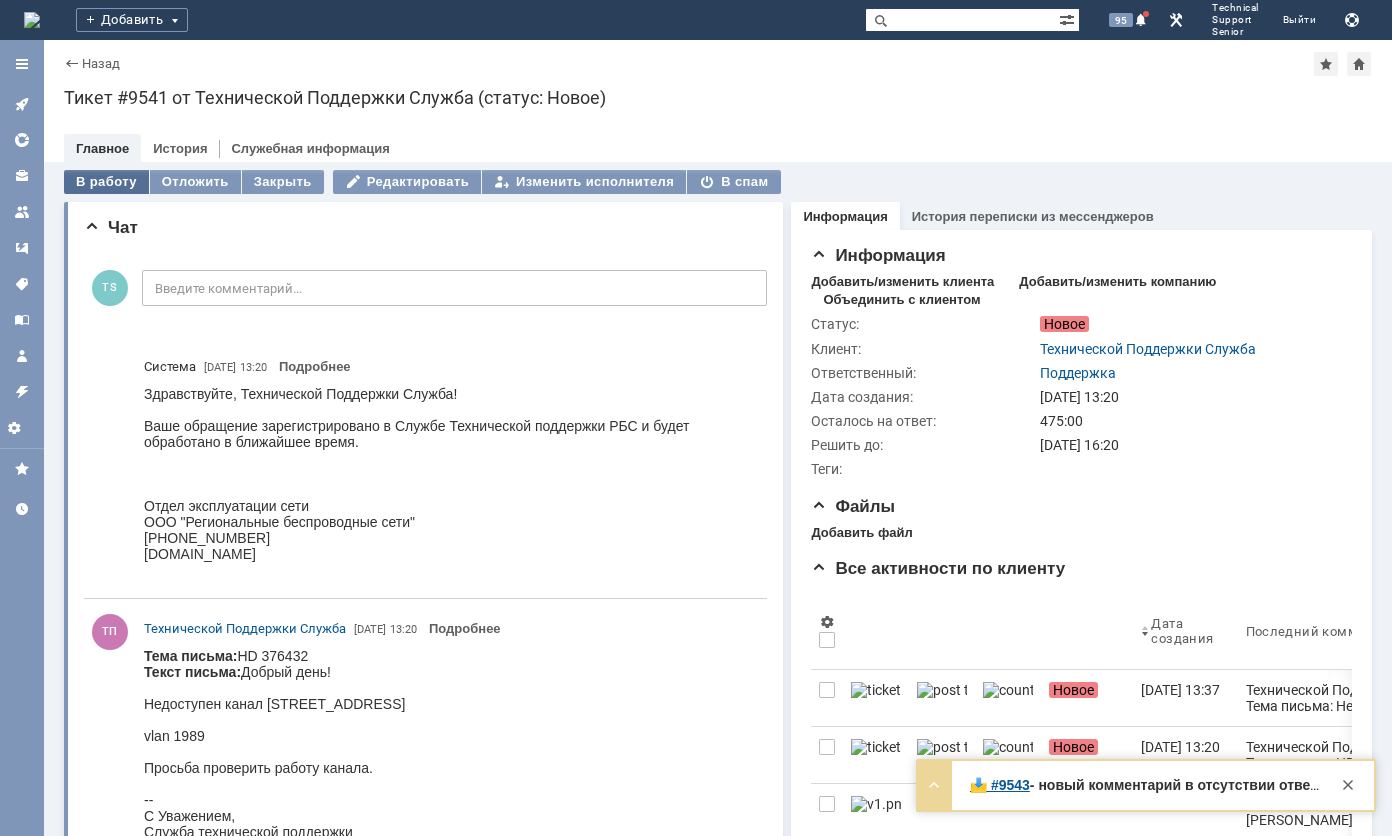 click on "В работу" at bounding box center (106, 182) 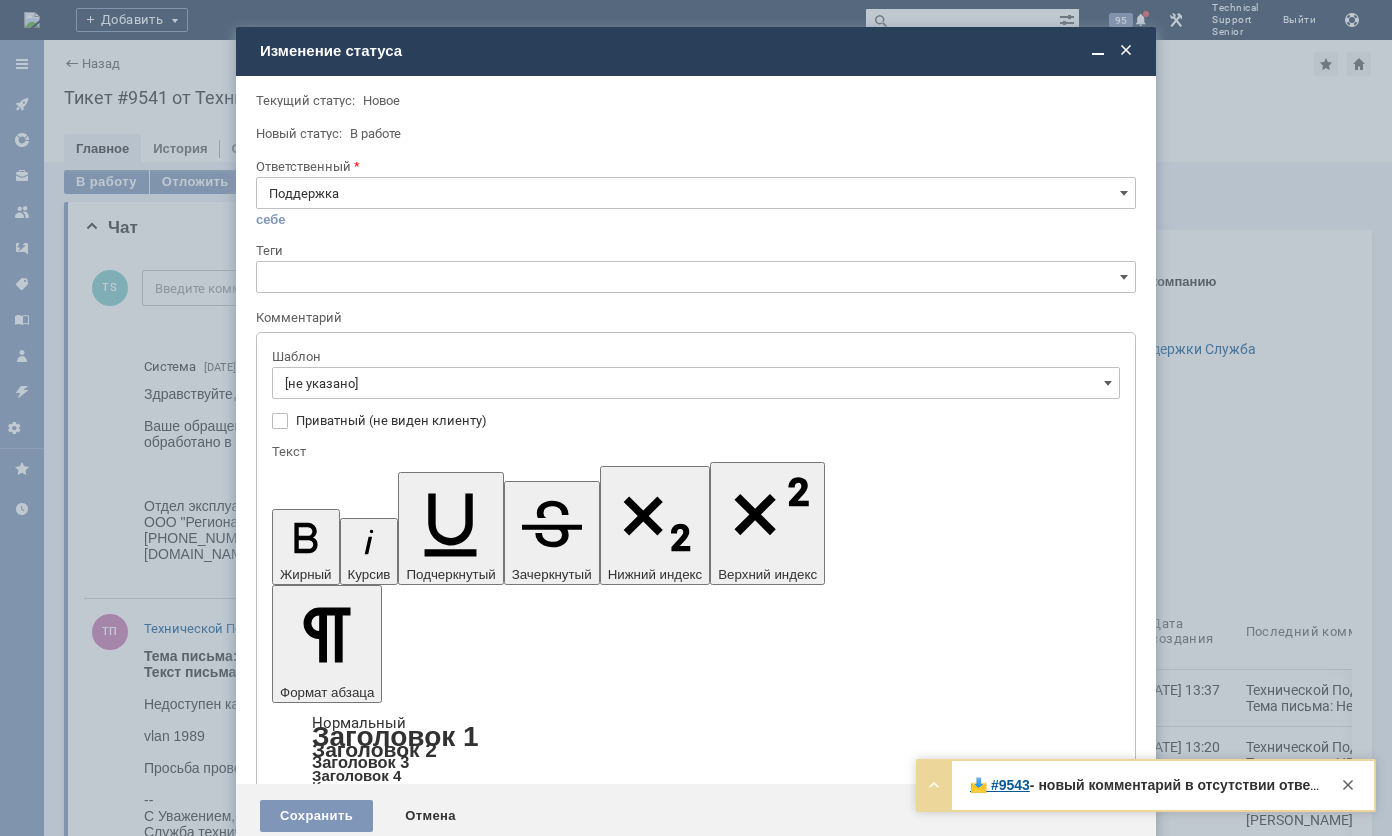 scroll, scrollTop: 0, scrollLeft: 0, axis: both 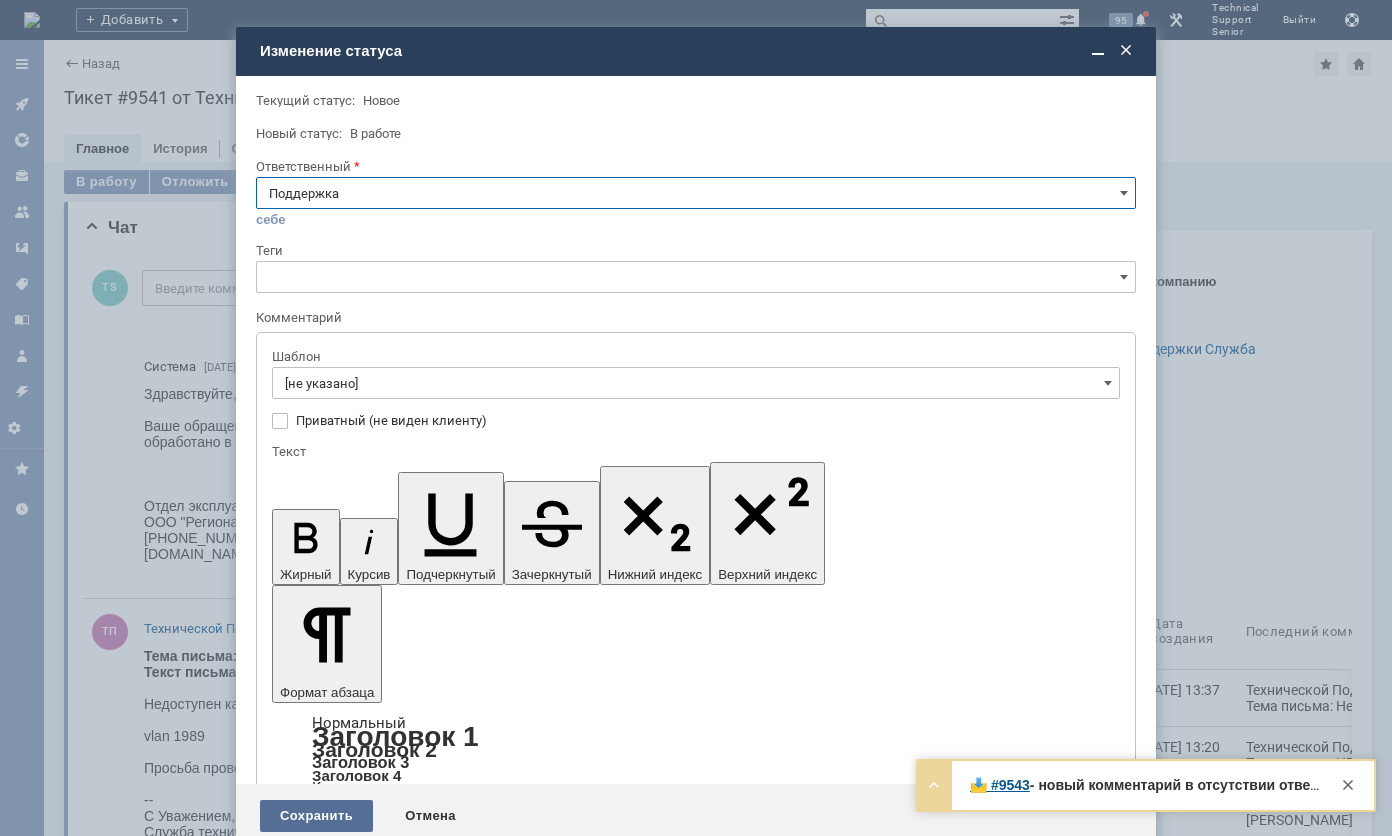 click on "Сохранить" at bounding box center [316, 816] 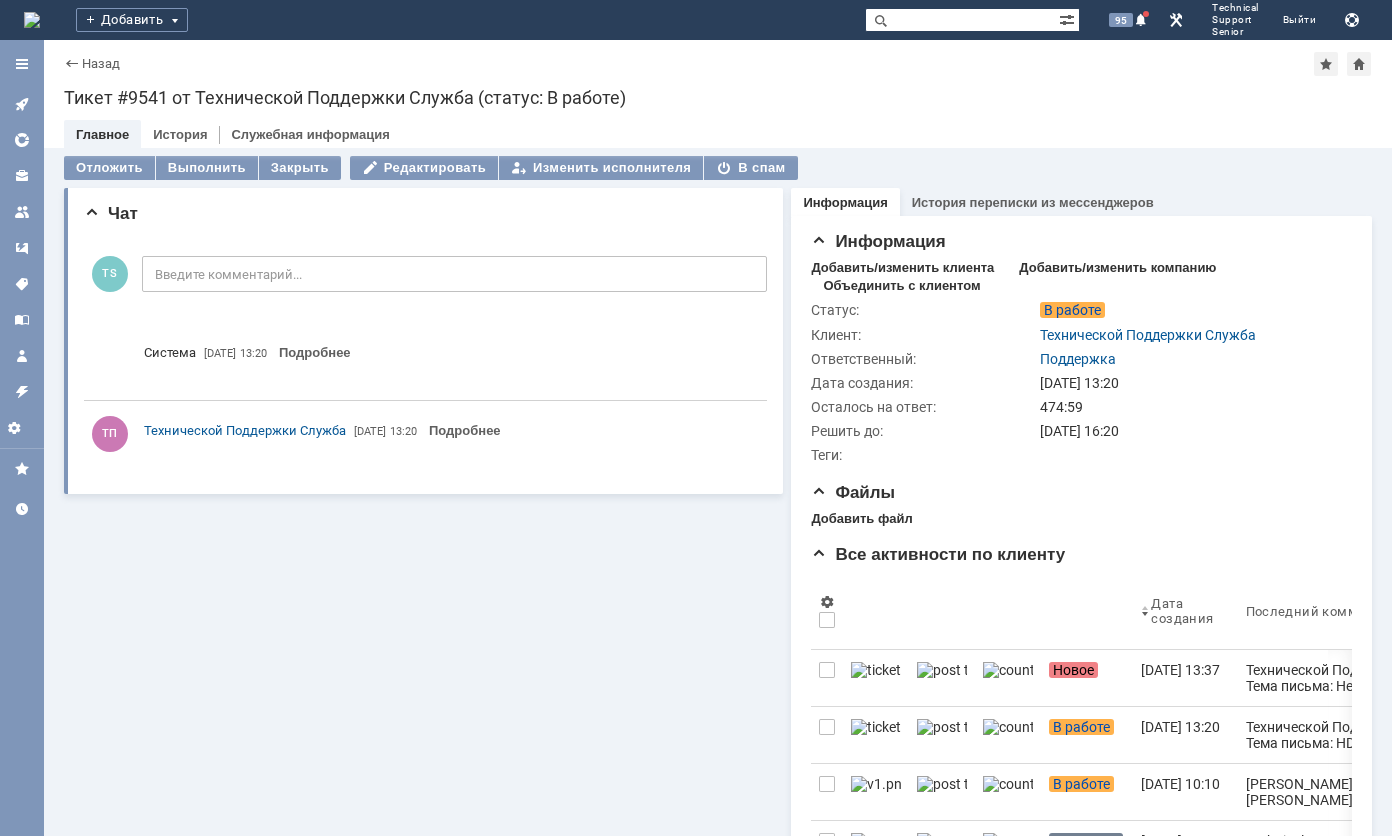 scroll, scrollTop: 0, scrollLeft: 0, axis: both 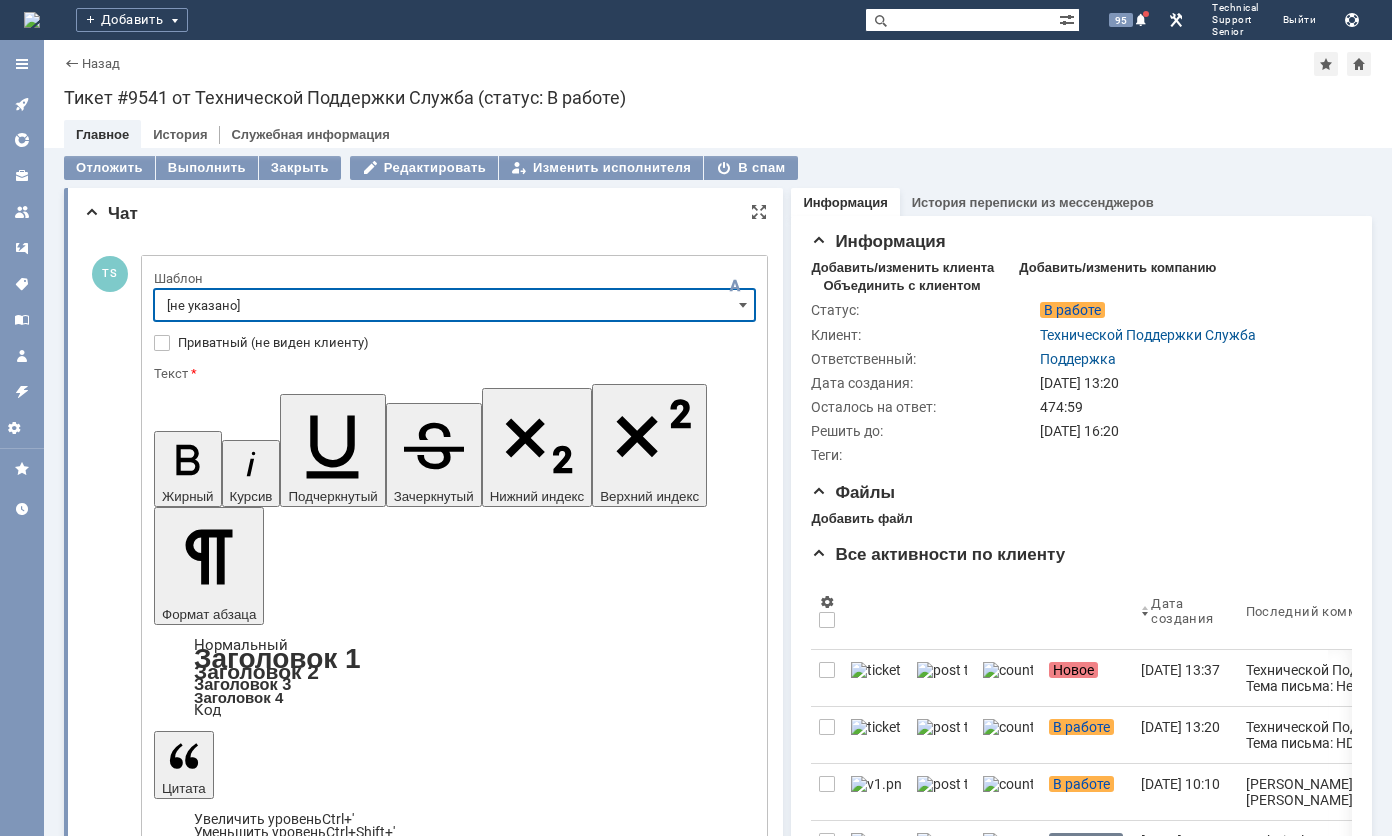 click on "[не указано]" at bounding box center (454, 305) 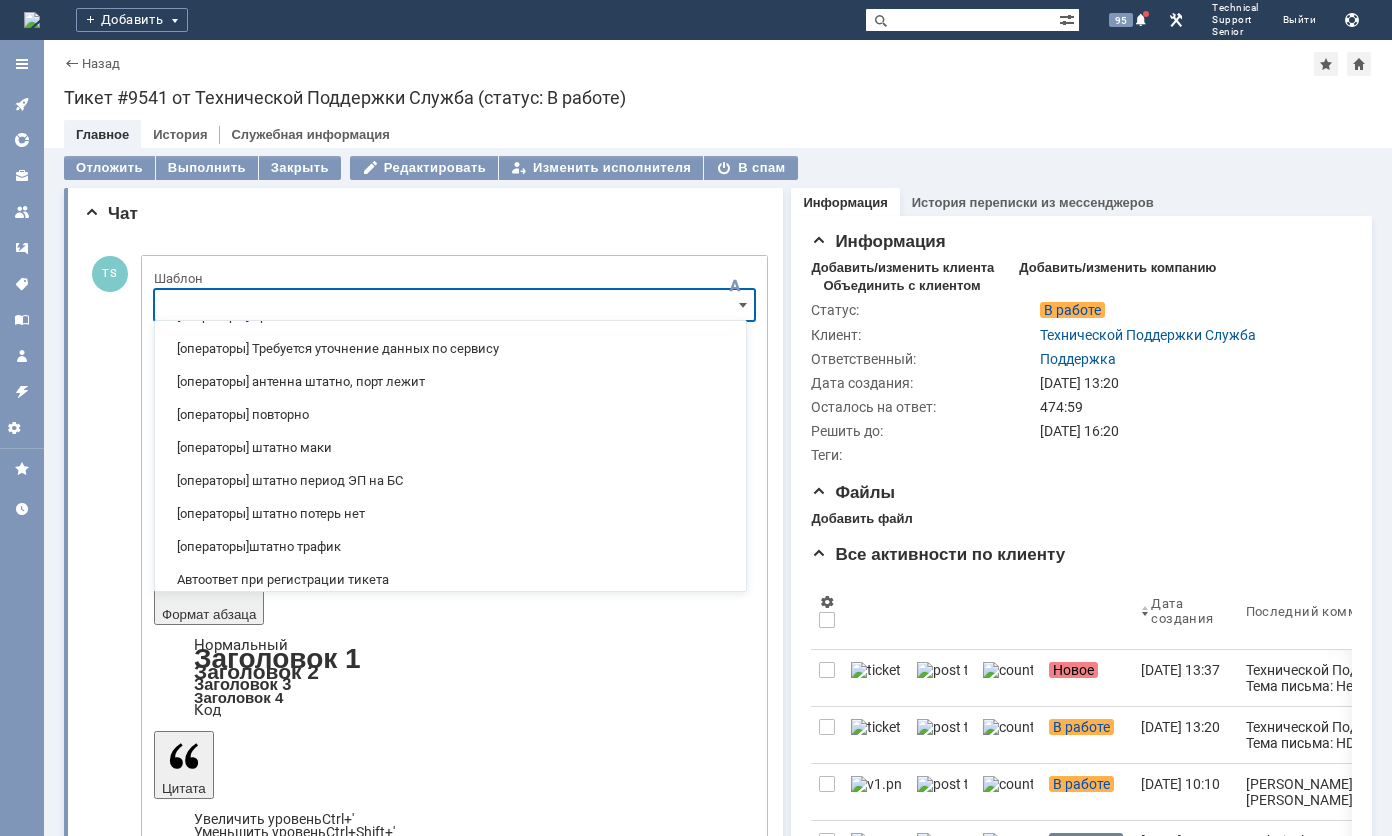 scroll, scrollTop: 241, scrollLeft: 0, axis: vertical 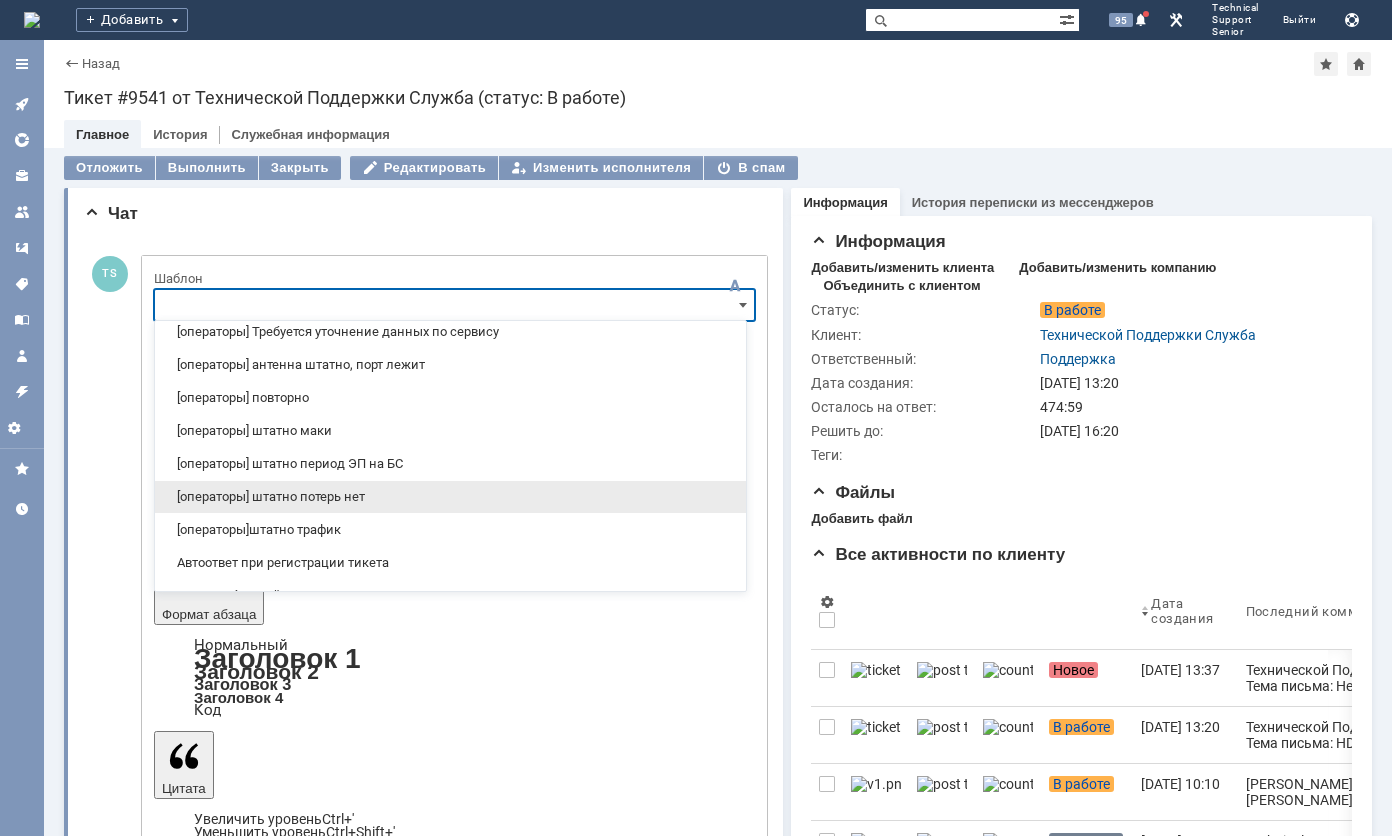 click on "[операторы] штатно потерь нет" at bounding box center [450, 497] 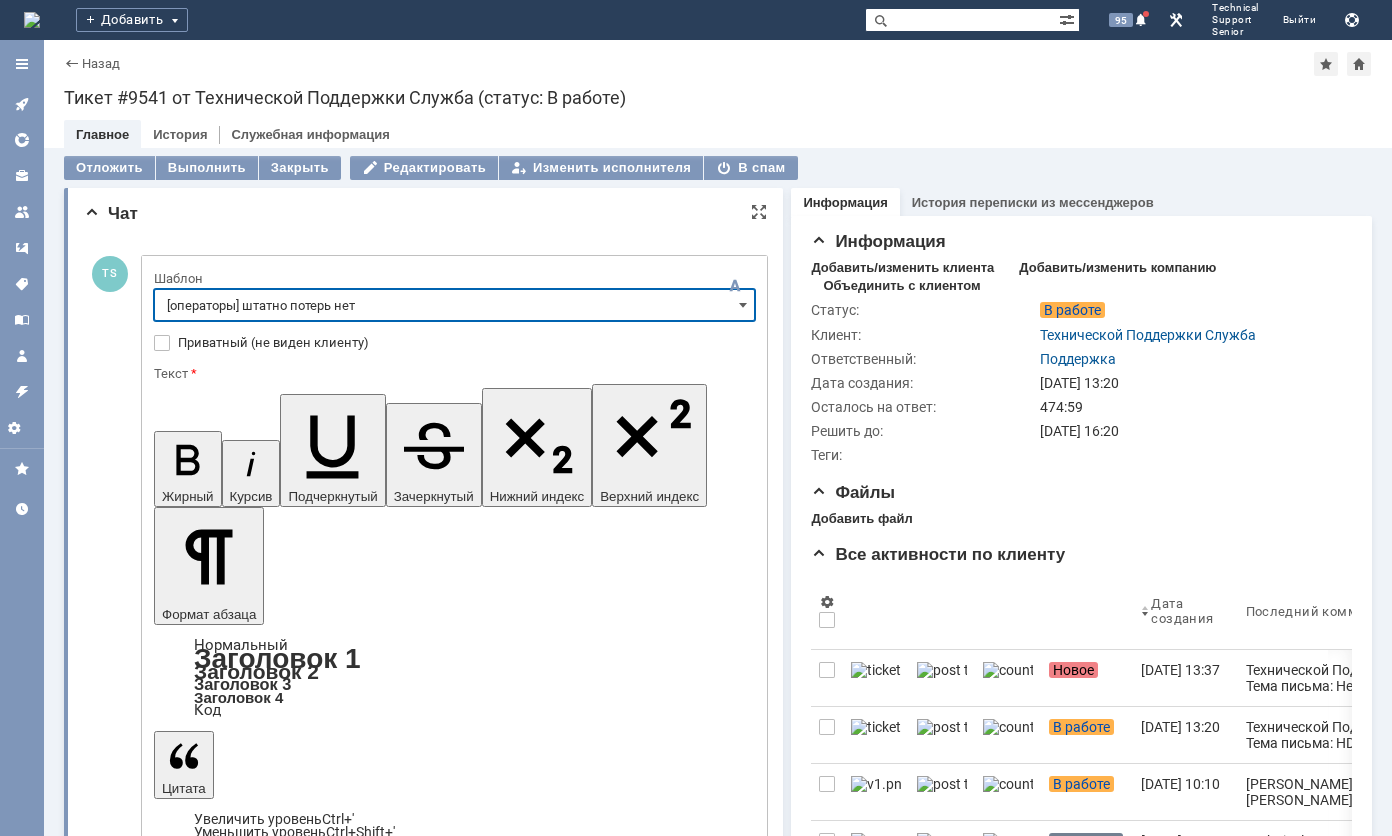 type on "[операторы] штатно потерь нет" 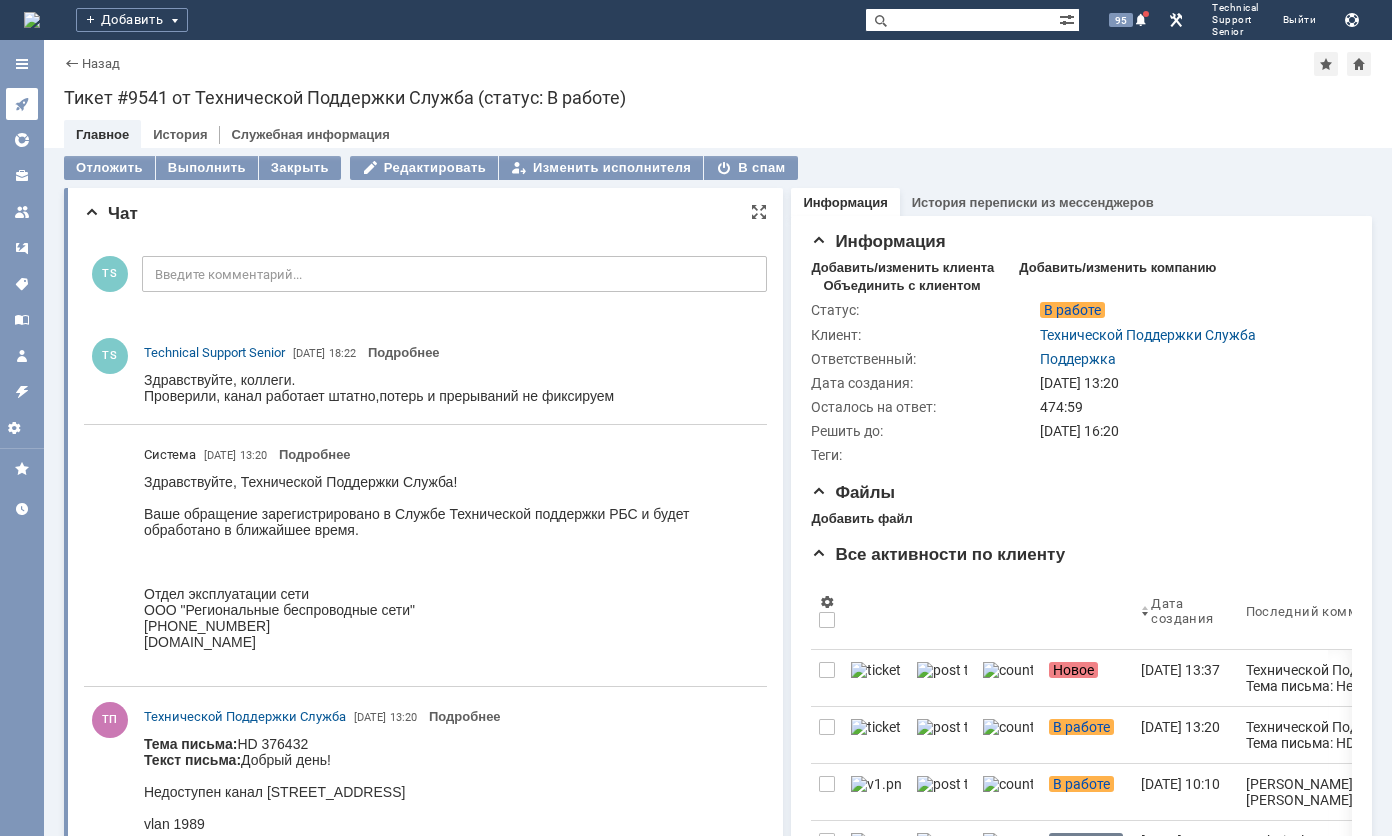 scroll, scrollTop: 0, scrollLeft: 0, axis: both 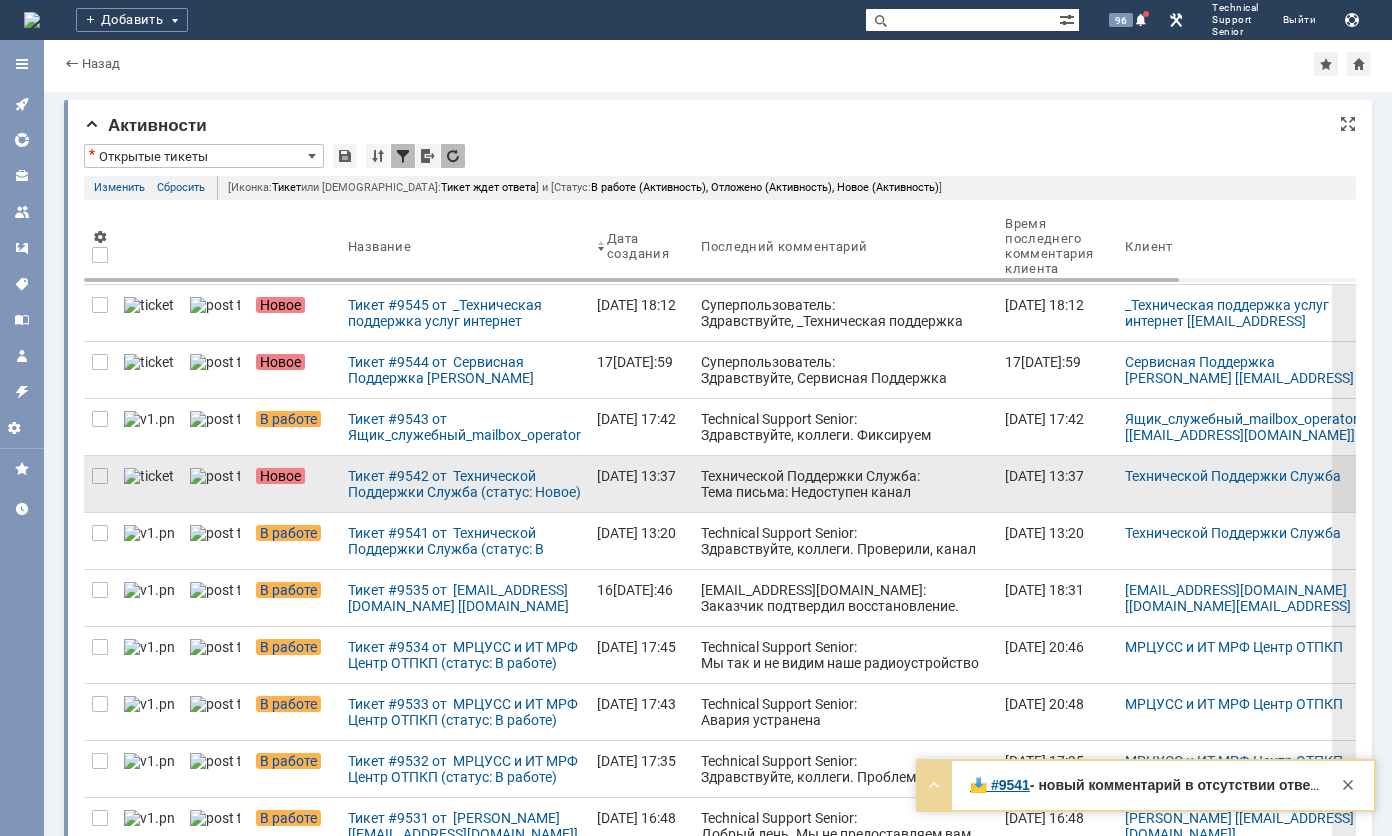 click on "Технической Поддержки Служба:
Тема письма: Недоступен канал Москва, Осенняя ул., д. 23 Текст письма: Добрый день! Недоступен канал Москва, Осенняя ул., д.  23 vlan 1989 Просьба проверить работу канала. -- 123308, Россия, Mосква г., муниципальный округ Хорошево-Мневники вн.тер.г., Карамышевская наб., д. 2а, эт/пом/ком -1/x/25. Тел   +7(495)7874200, вн. номер 539 Факс +7(495)7874201 www.tel.ru" at bounding box center (845, 556) 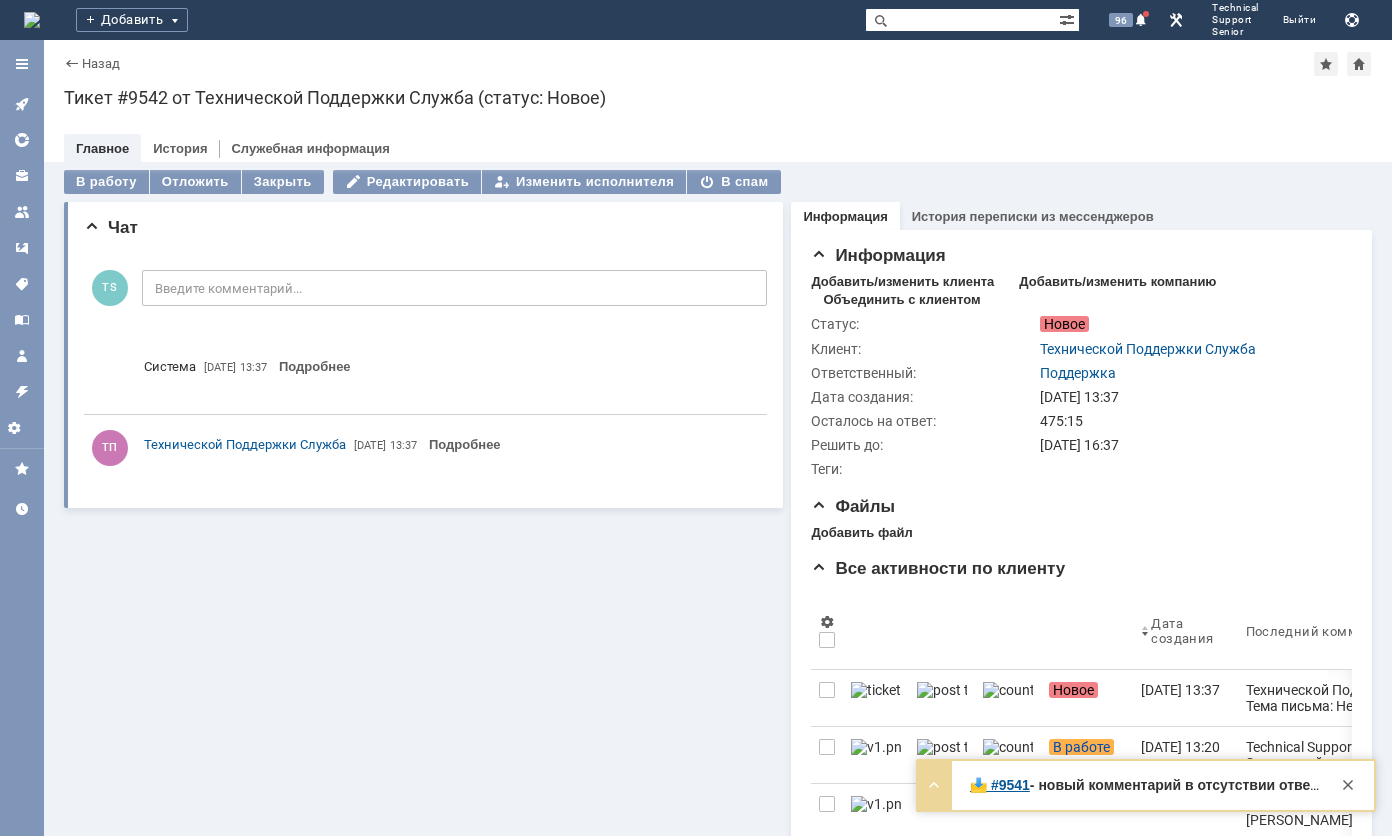 scroll, scrollTop: 0, scrollLeft: 0, axis: both 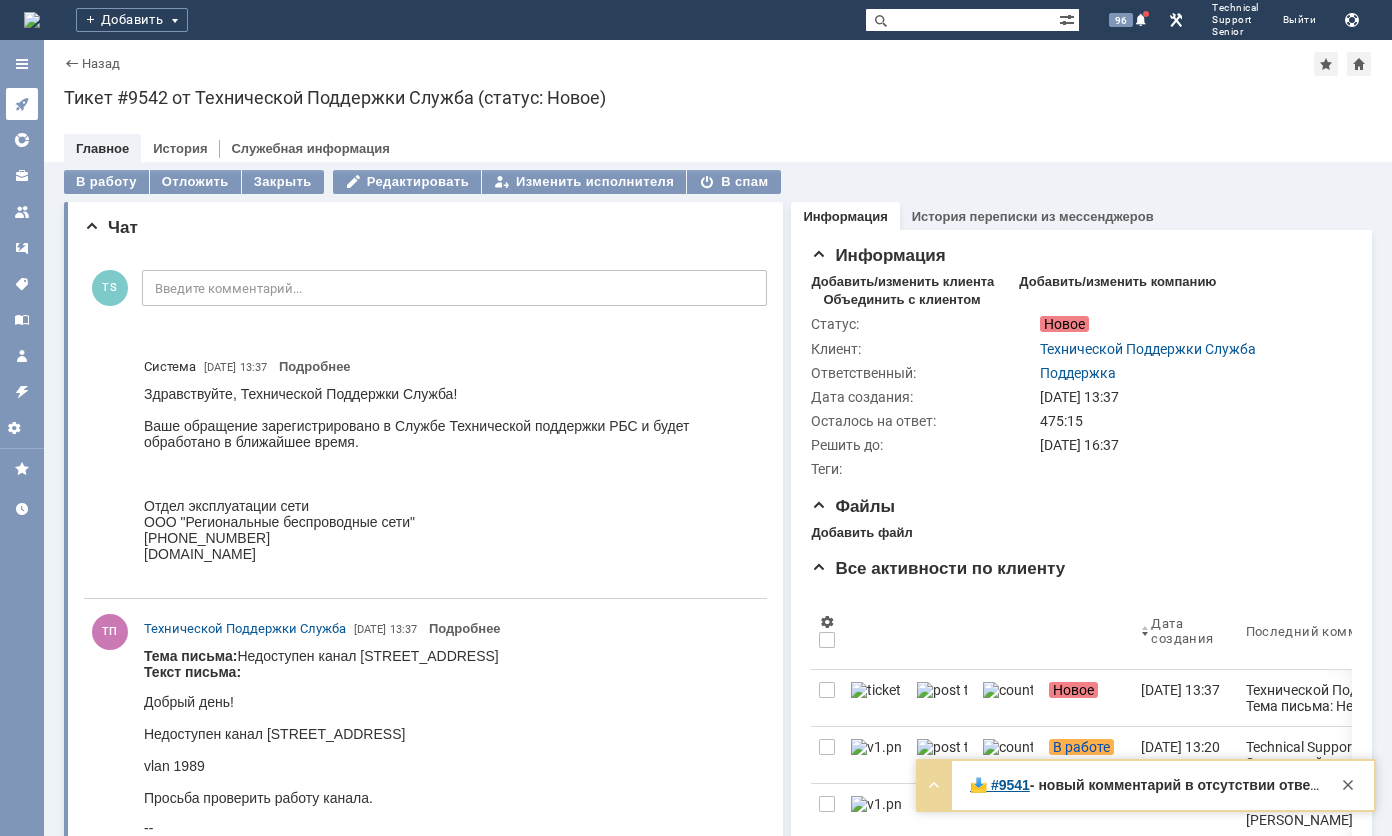 click 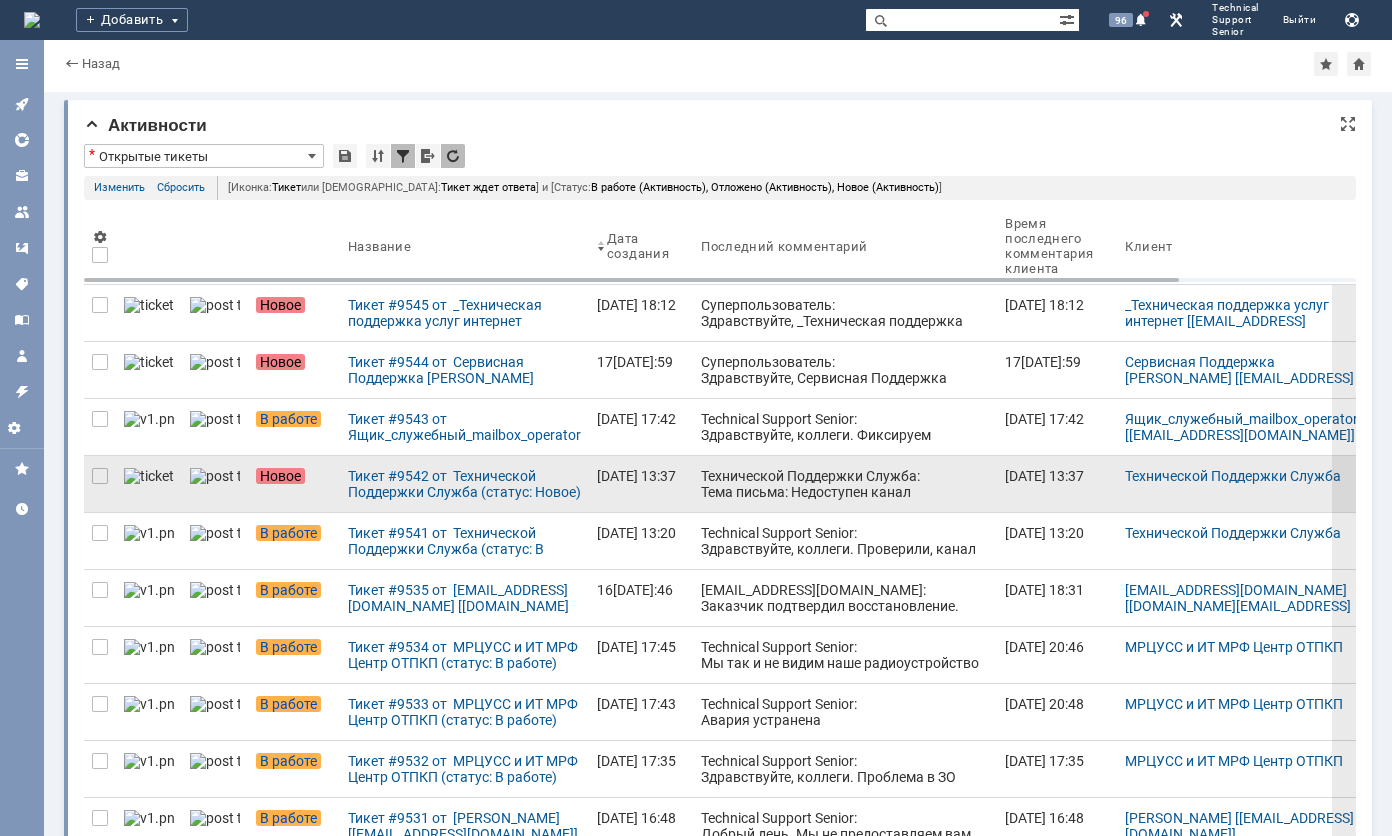 click on "Технической Поддержки Служба:
Тема письма: Недоступен канал Москва, Осенняя ул., д. 23 Текст письма: Добрый день! Недоступен канал Москва, Осенняя ул., д.  23 vlan 1989 Просьба проверить работу канала. -- 123308, Россия, Mосква г., муниципальный округ Хорошево-Мневники вн.тер.г., Карамышевская наб., д. 2а, эт/пом/ком -1/x/25. Тел   +7(495)7874200, вн. номер 539 Факс +7(495)7874201 www.tel.ru" at bounding box center (845, 556) 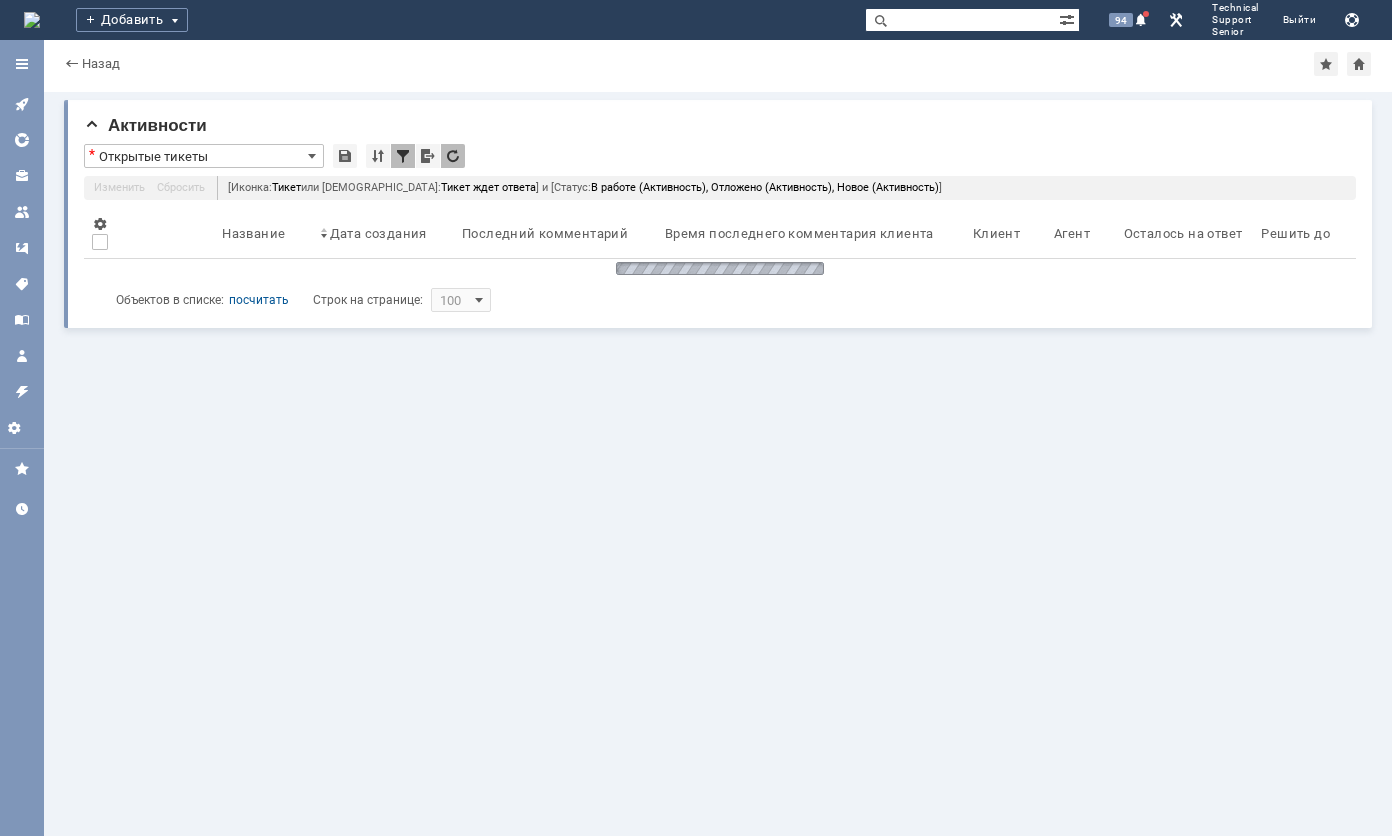 scroll, scrollTop: 0, scrollLeft: 0, axis: both 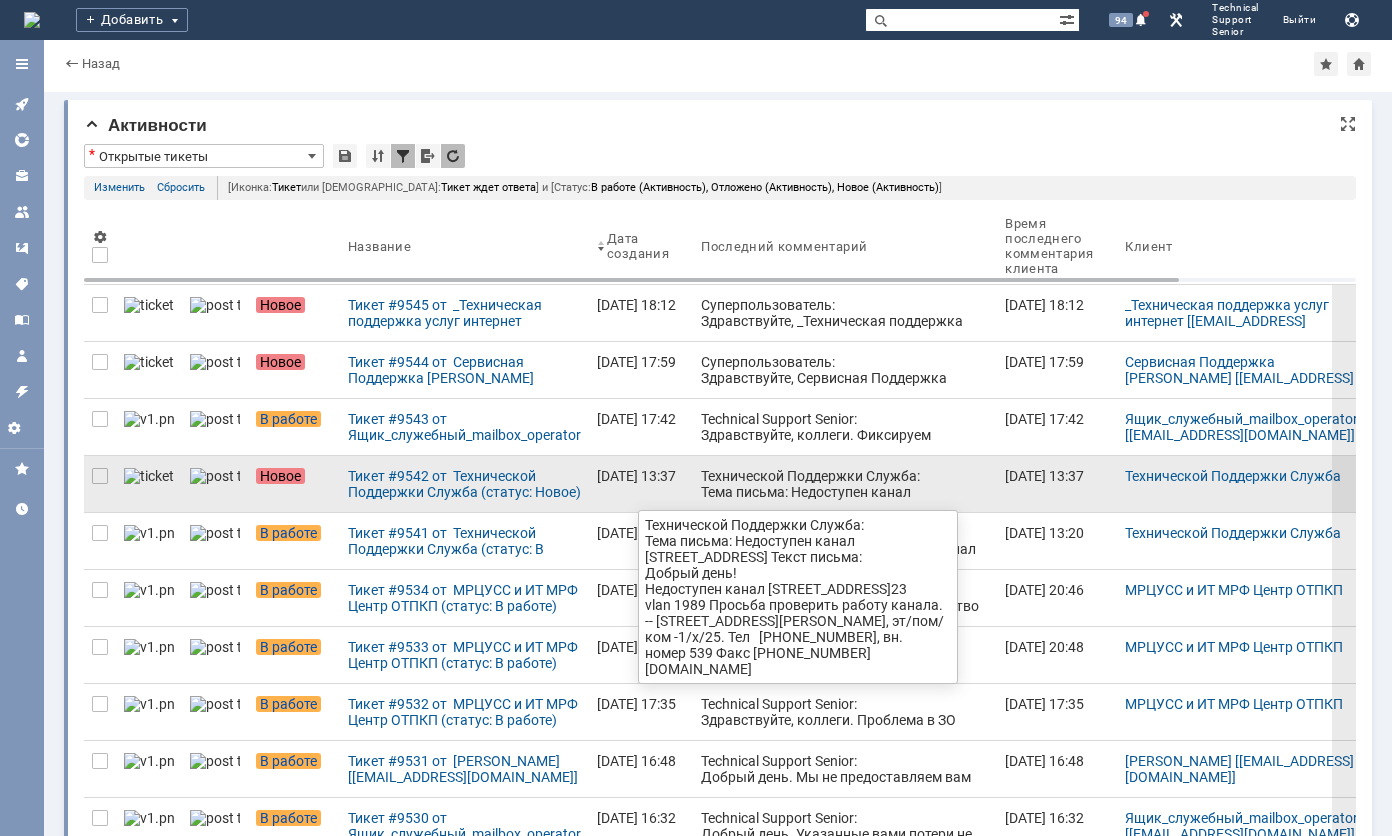 click on "Технической Поддержки Служба:
Тема письма: Недоступен канал Москва, Осенняя ул., д. 23 Текст письма: Добрый день! Недоступен канал Москва, Осенняя ул., д.  23 vlan 1989 Просьба проверить работу канала. -- 123308, Россия, Mосква г., муниципальный округ Хорошево-Мневники вн.тер.г., Карамышевская наб., д. 2а, эт/пом/ком -1/x/25. Тел   +7(495)7874200, вн. номер 539 Факс +7(495)7874201 www.tel.ru" at bounding box center [845, 556] 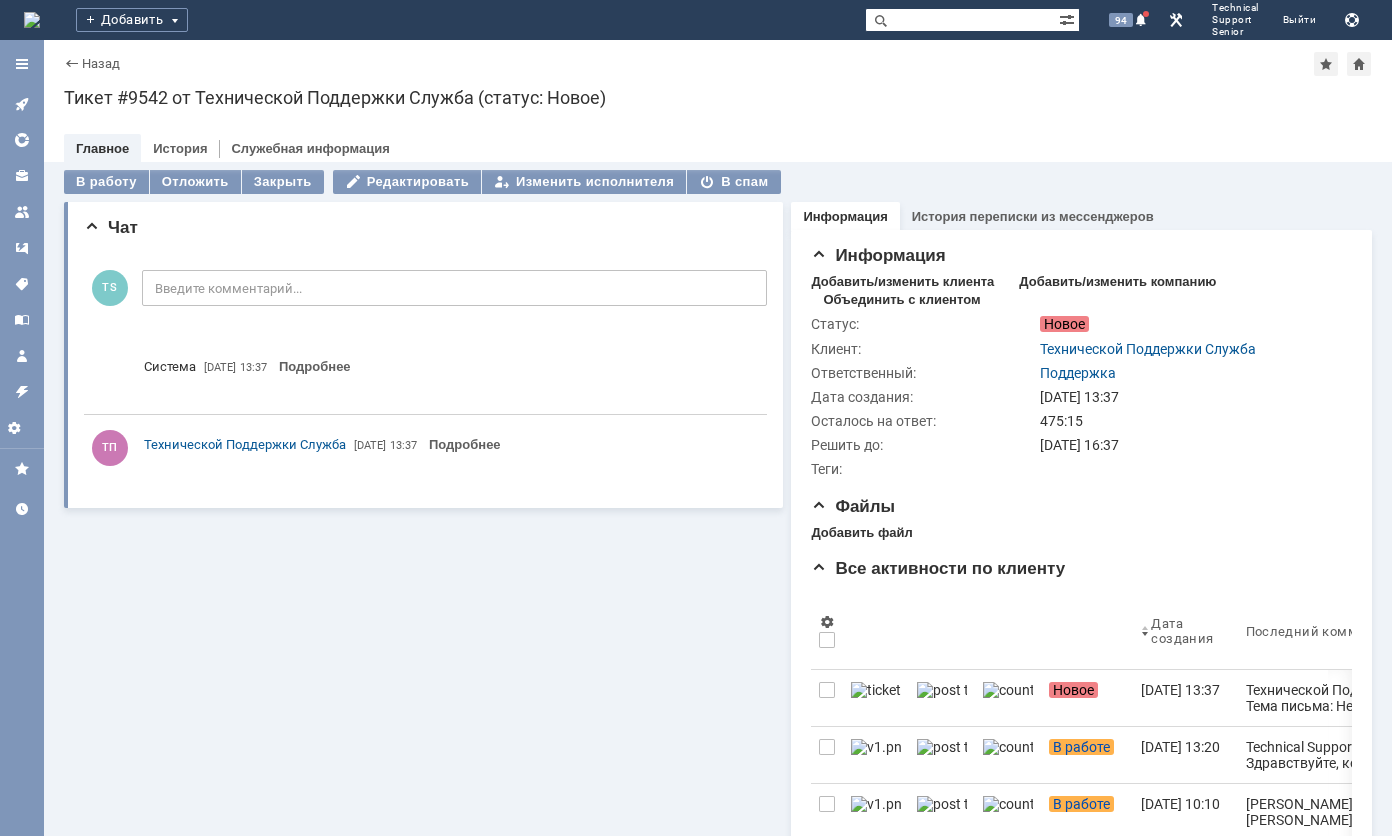 scroll, scrollTop: 0, scrollLeft: 0, axis: both 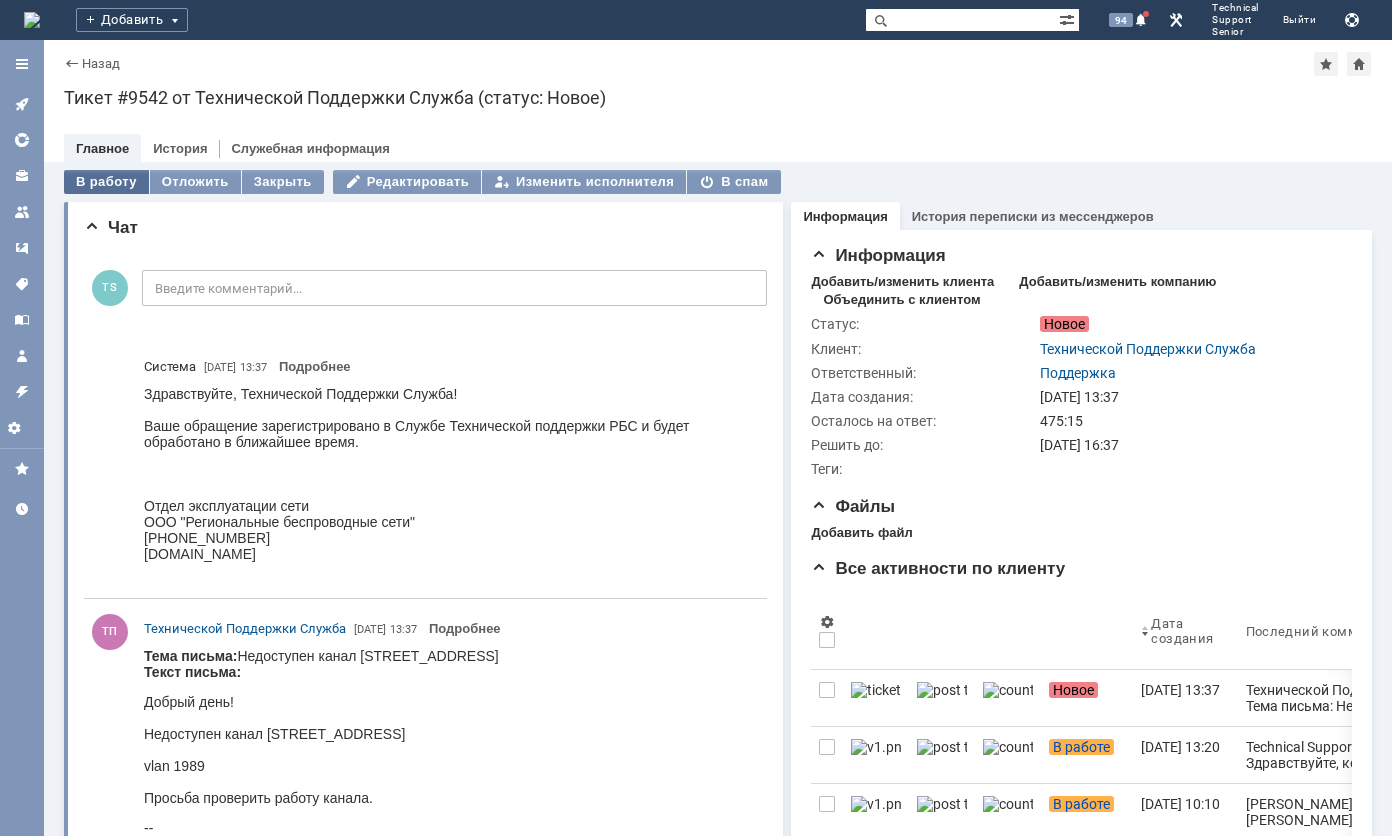 click on "В работу" at bounding box center (106, 182) 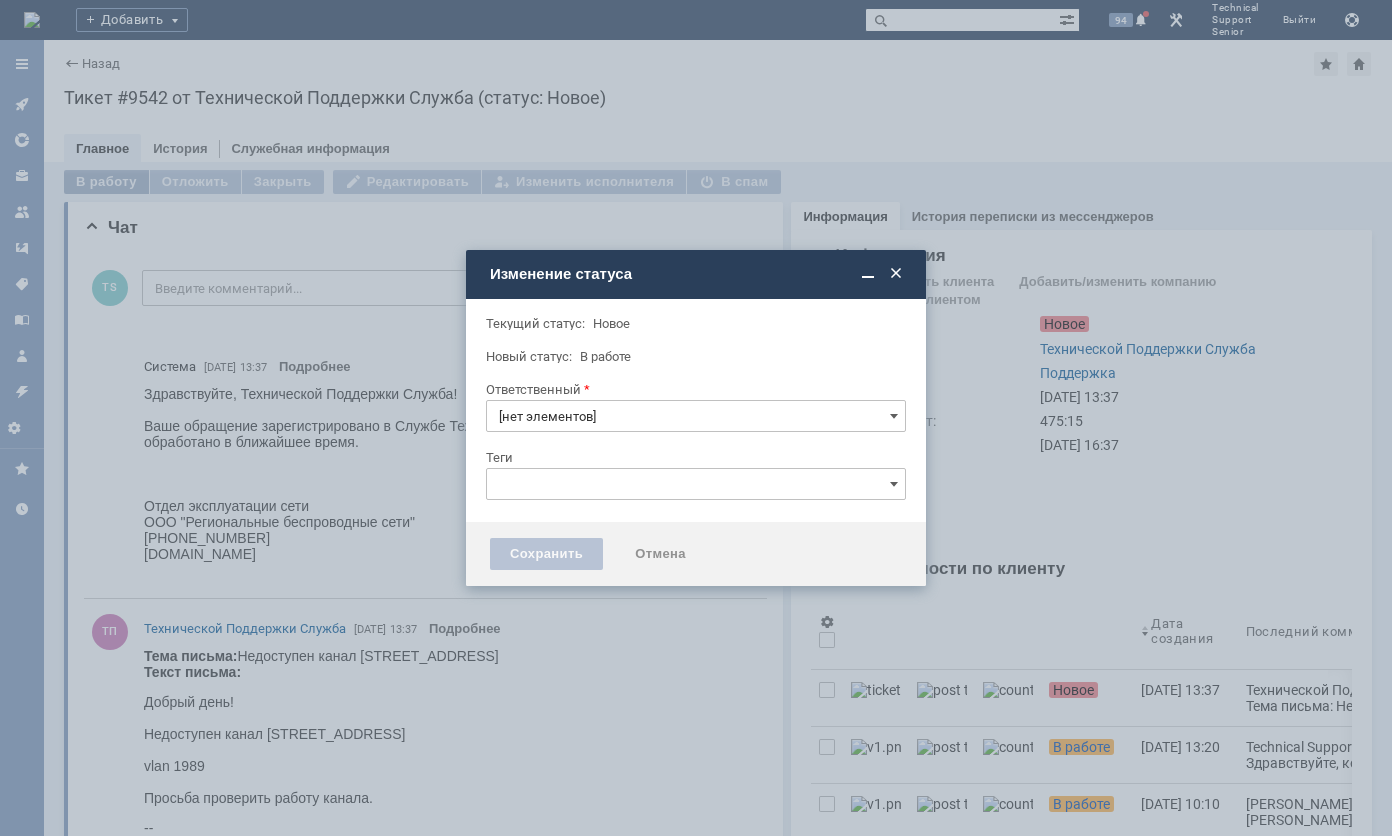 type on "Поддержка" 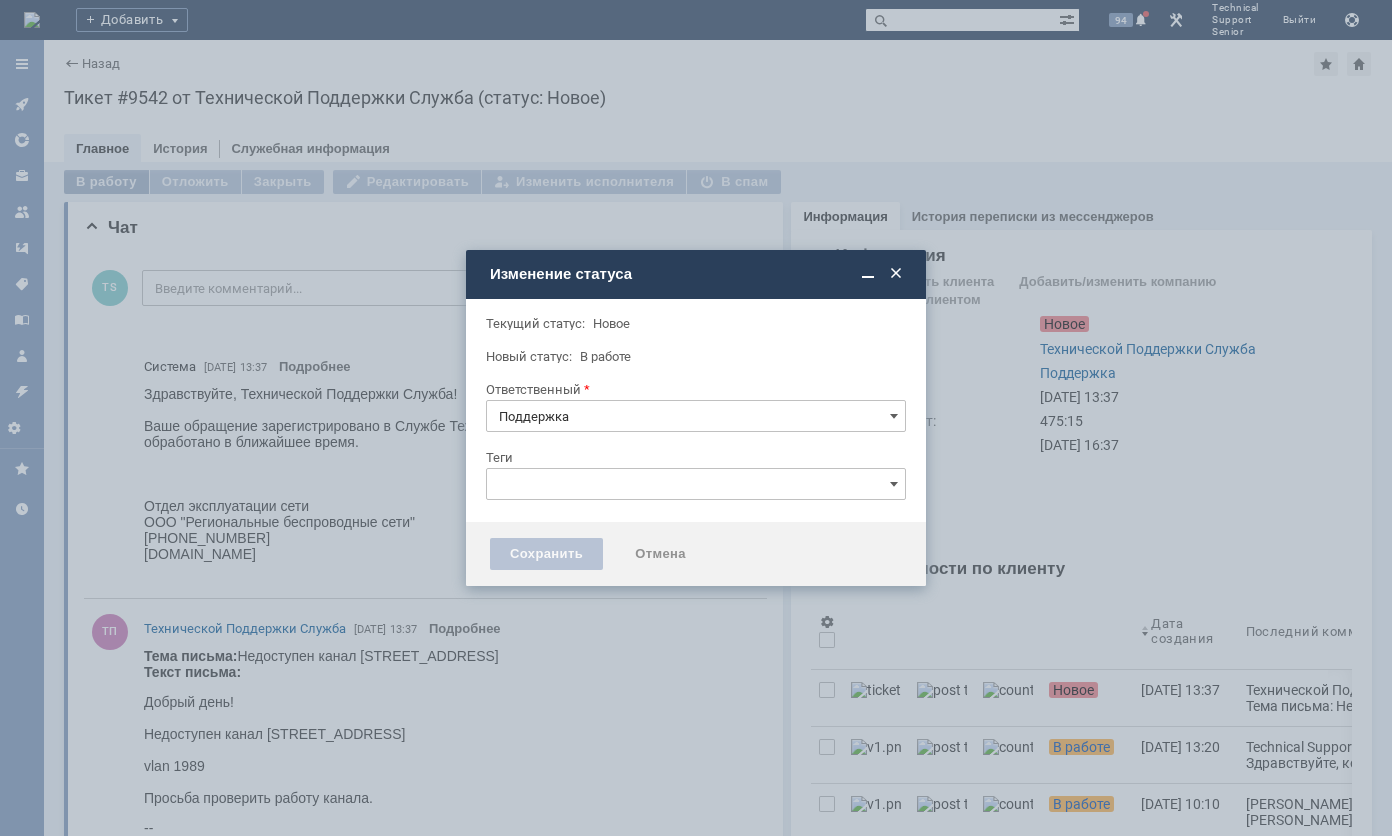 type 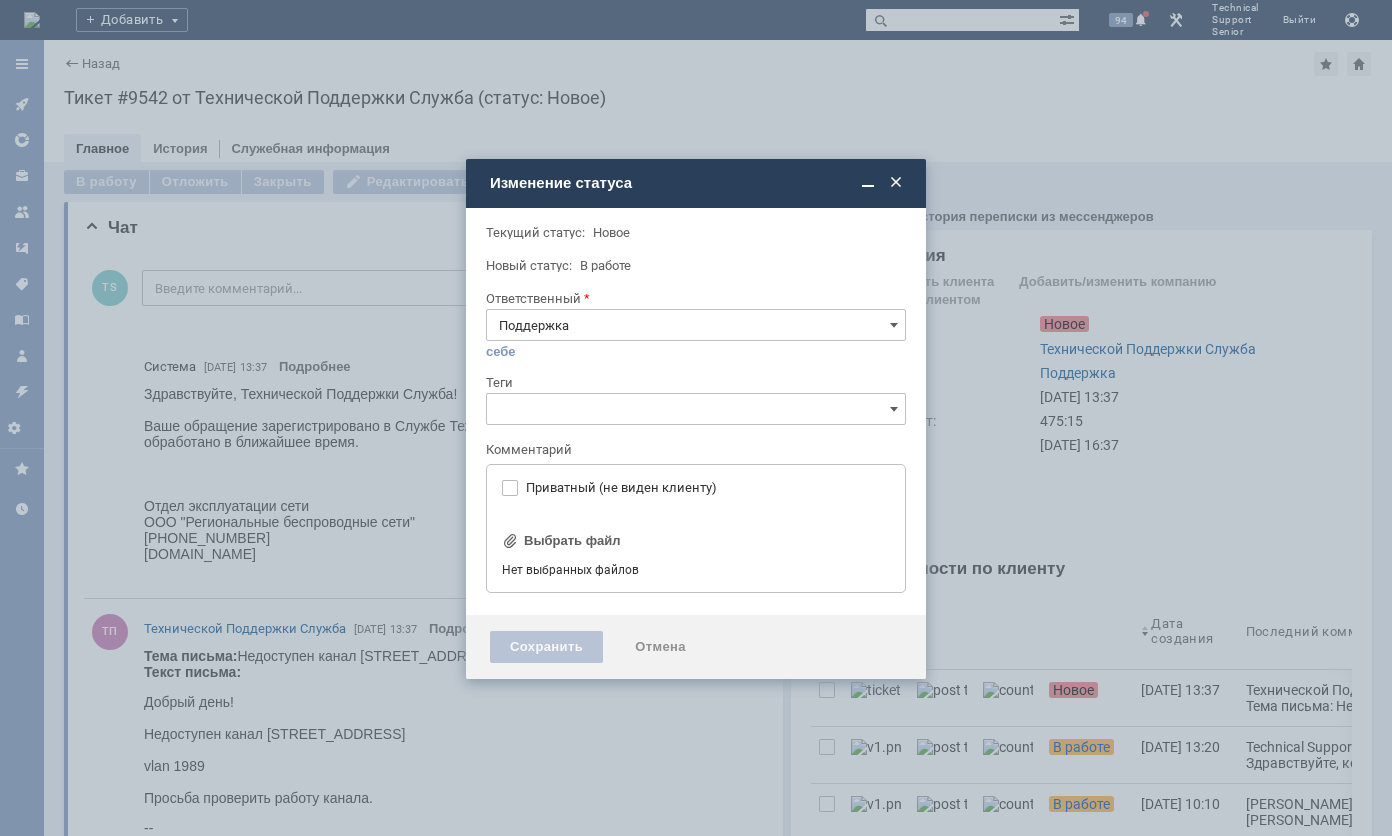 type on "[не указано]" 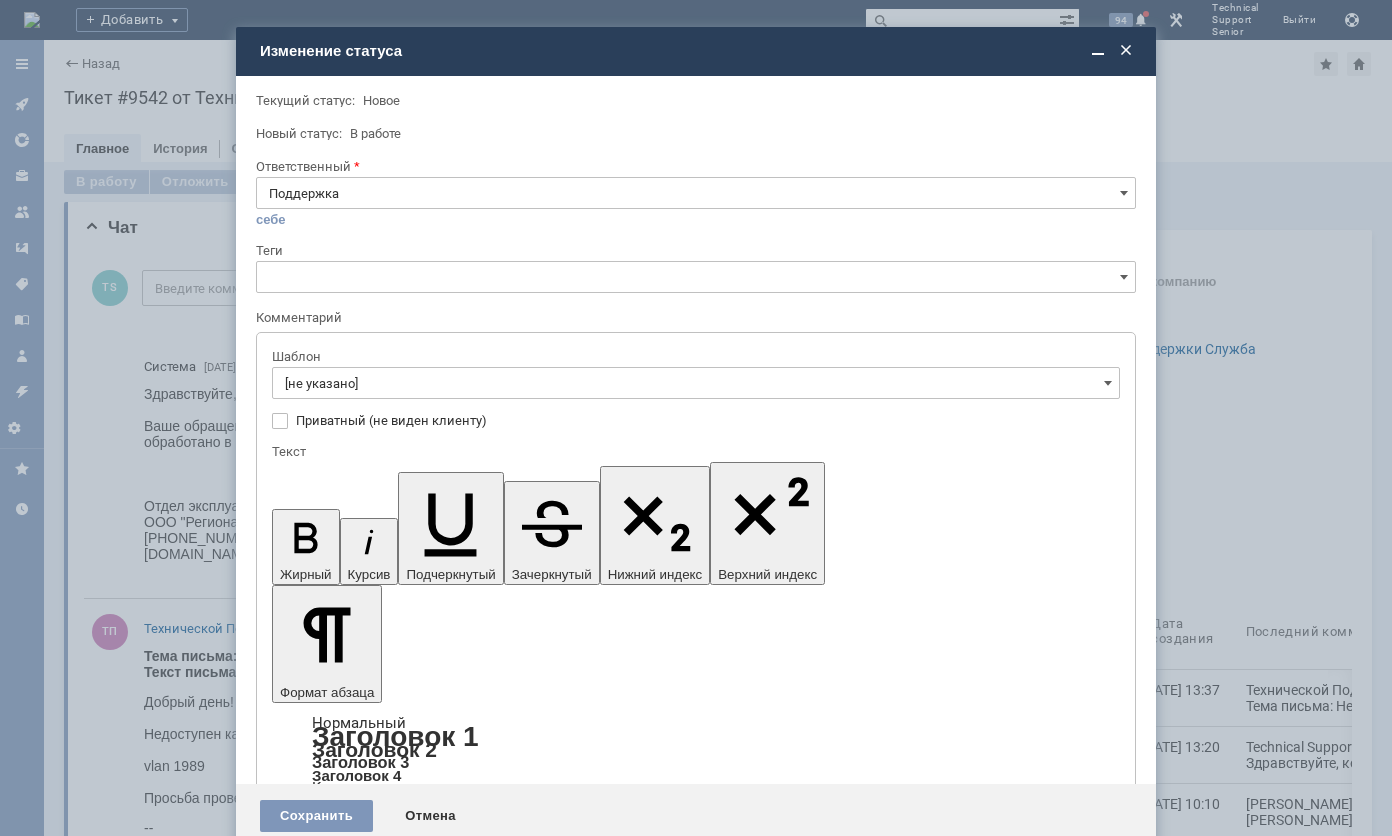 scroll, scrollTop: 0, scrollLeft: 0, axis: both 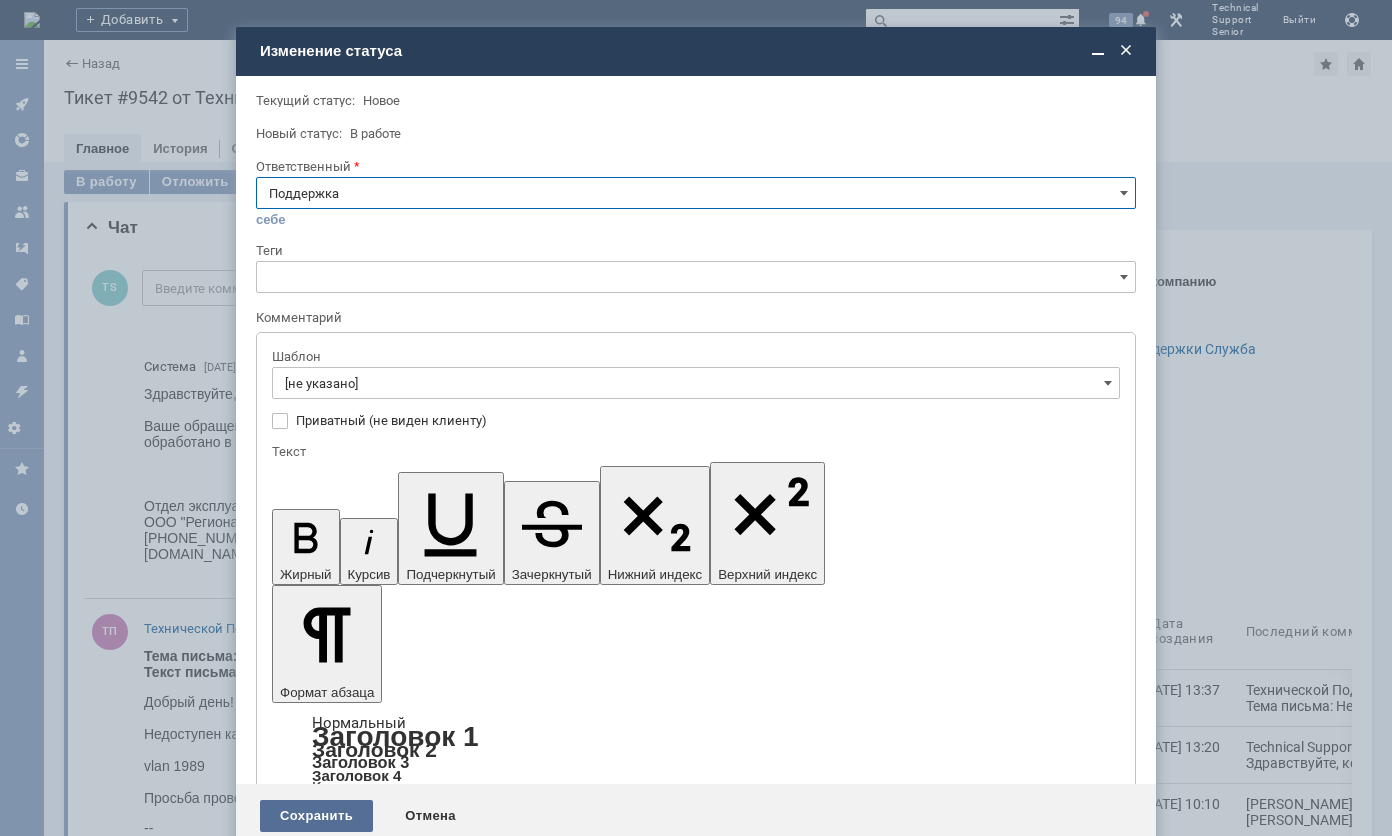 click on "Сохранить" at bounding box center (316, 816) 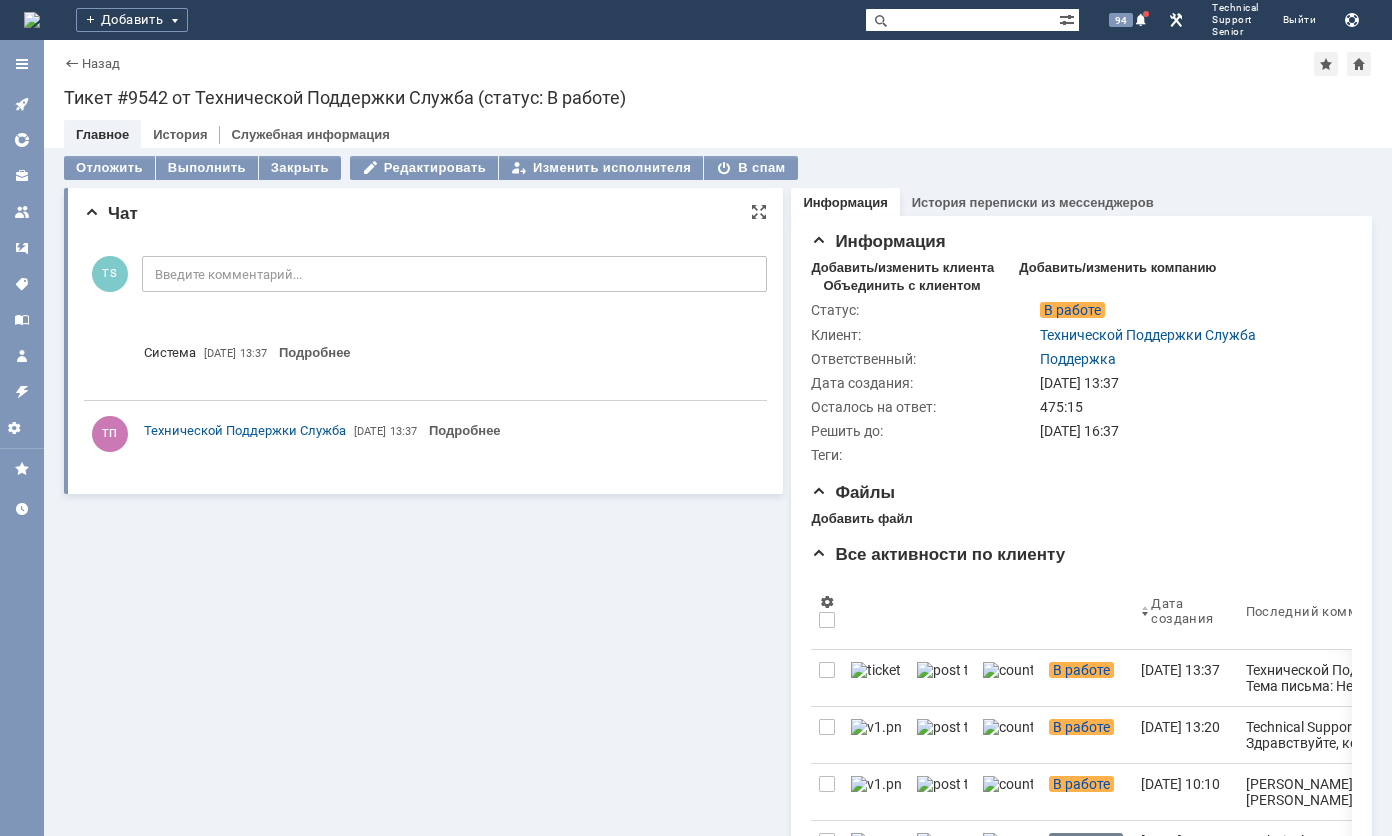 scroll, scrollTop: 0, scrollLeft: 0, axis: both 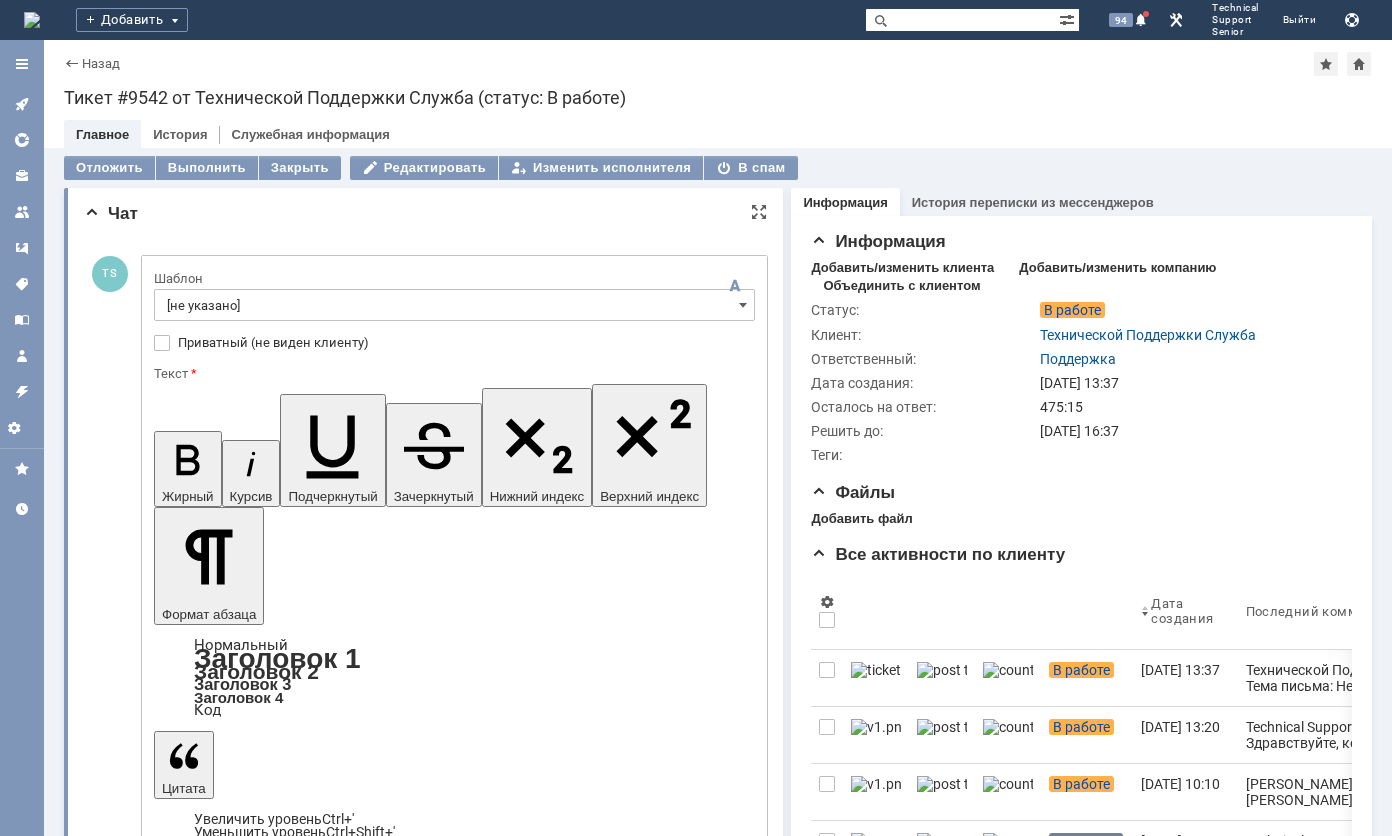 click on "[не указано]" at bounding box center (454, 305) 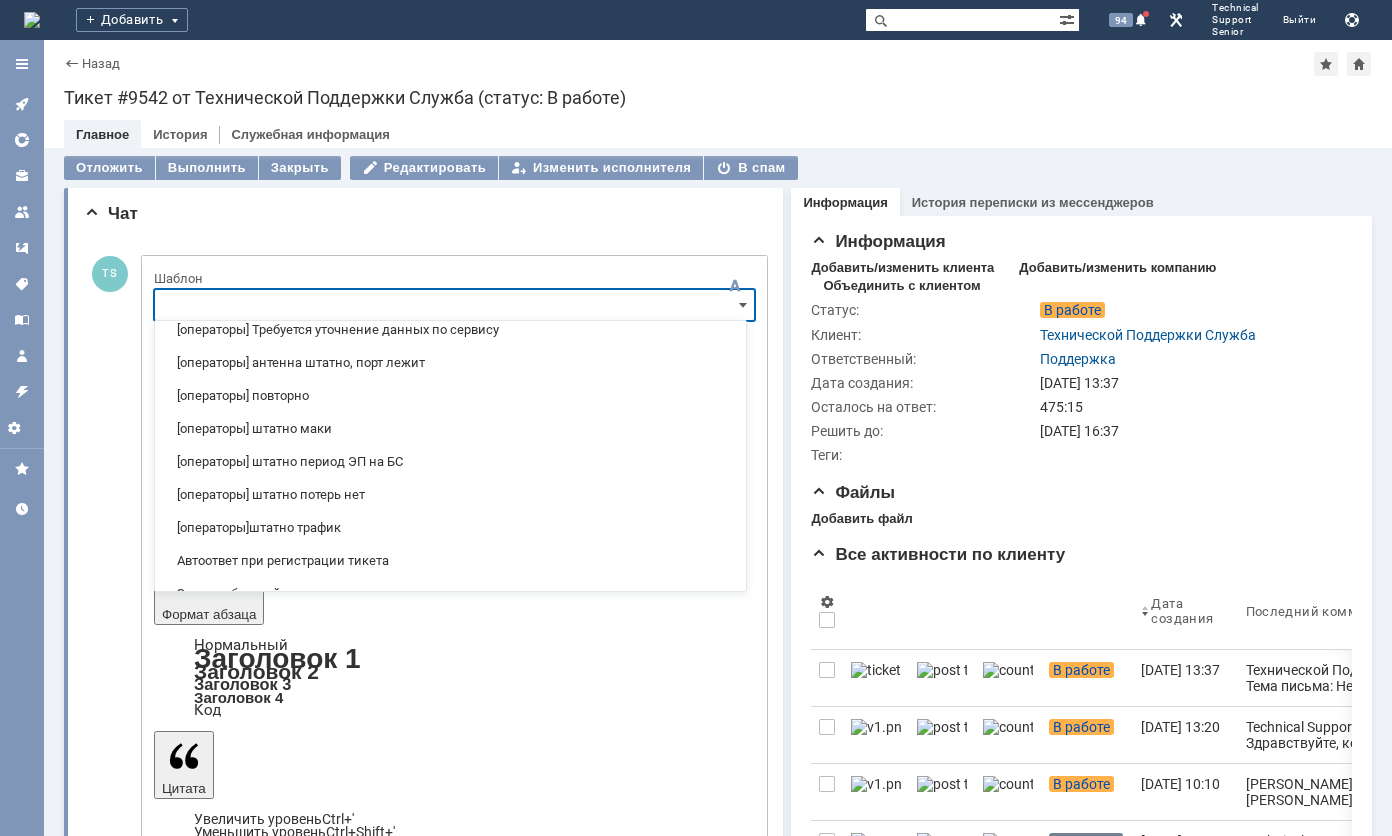 scroll, scrollTop: 250, scrollLeft: 0, axis: vertical 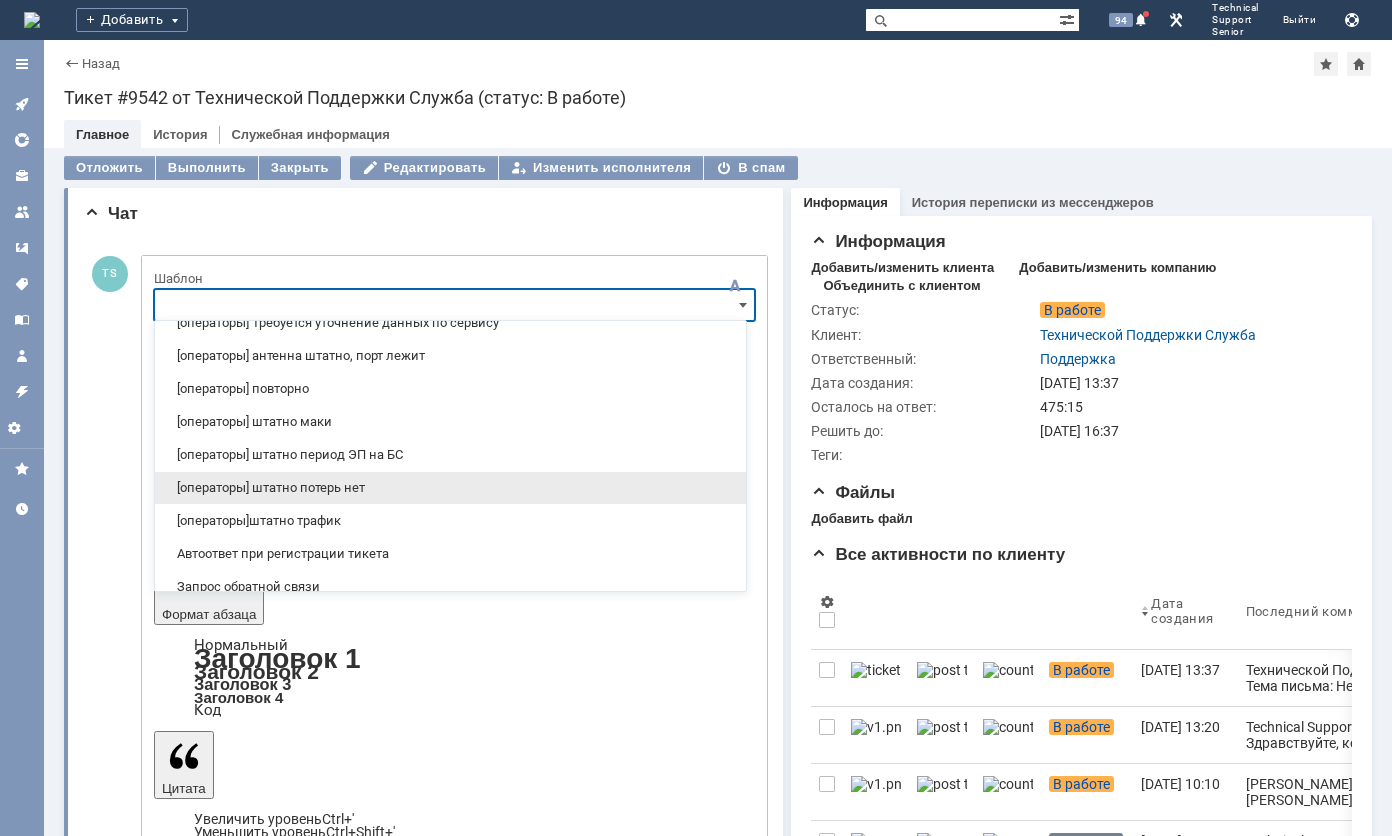 click on "[операторы] штатно потерь нет" at bounding box center [450, 488] 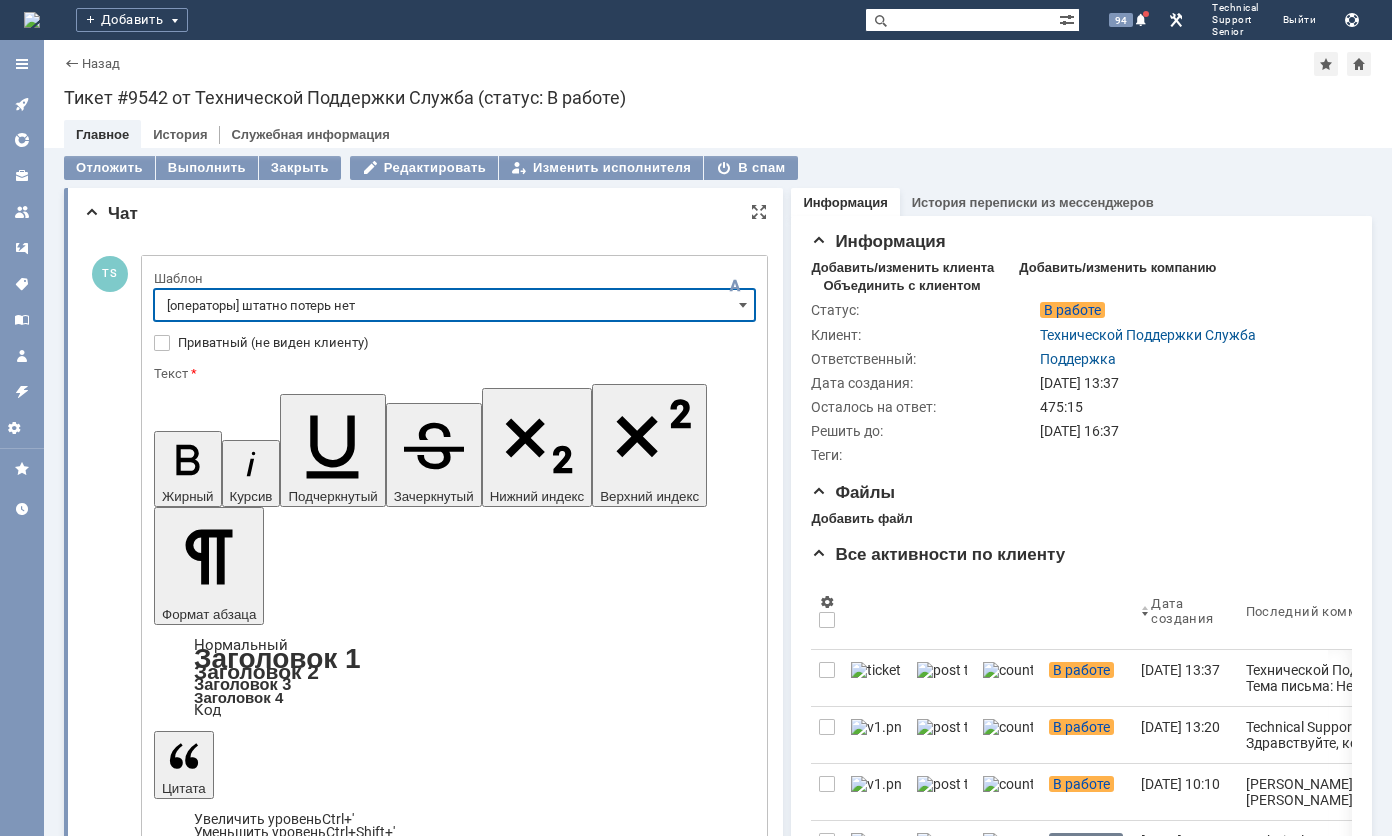 type on "[операторы] штатно потерь нет" 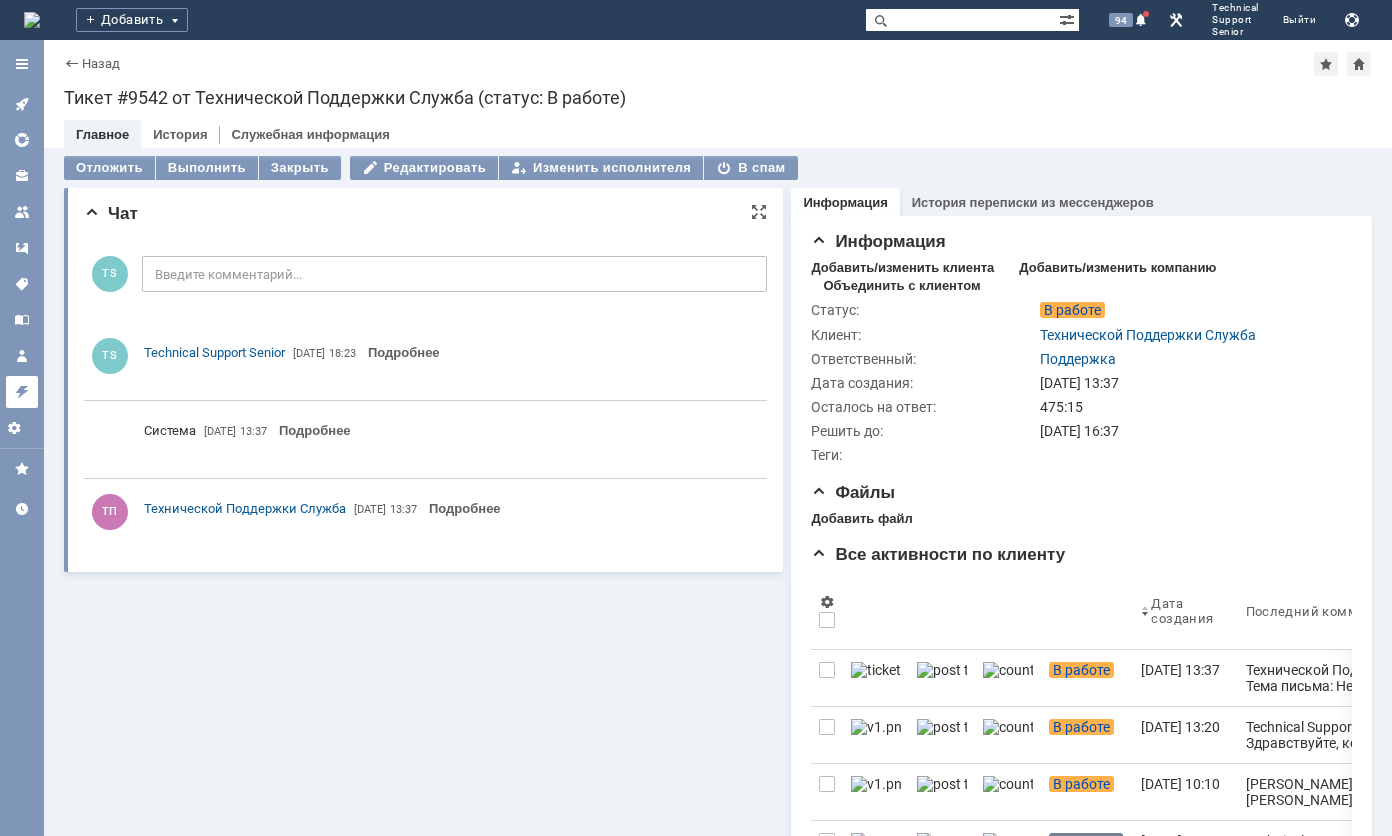 scroll, scrollTop: 0, scrollLeft: 0, axis: both 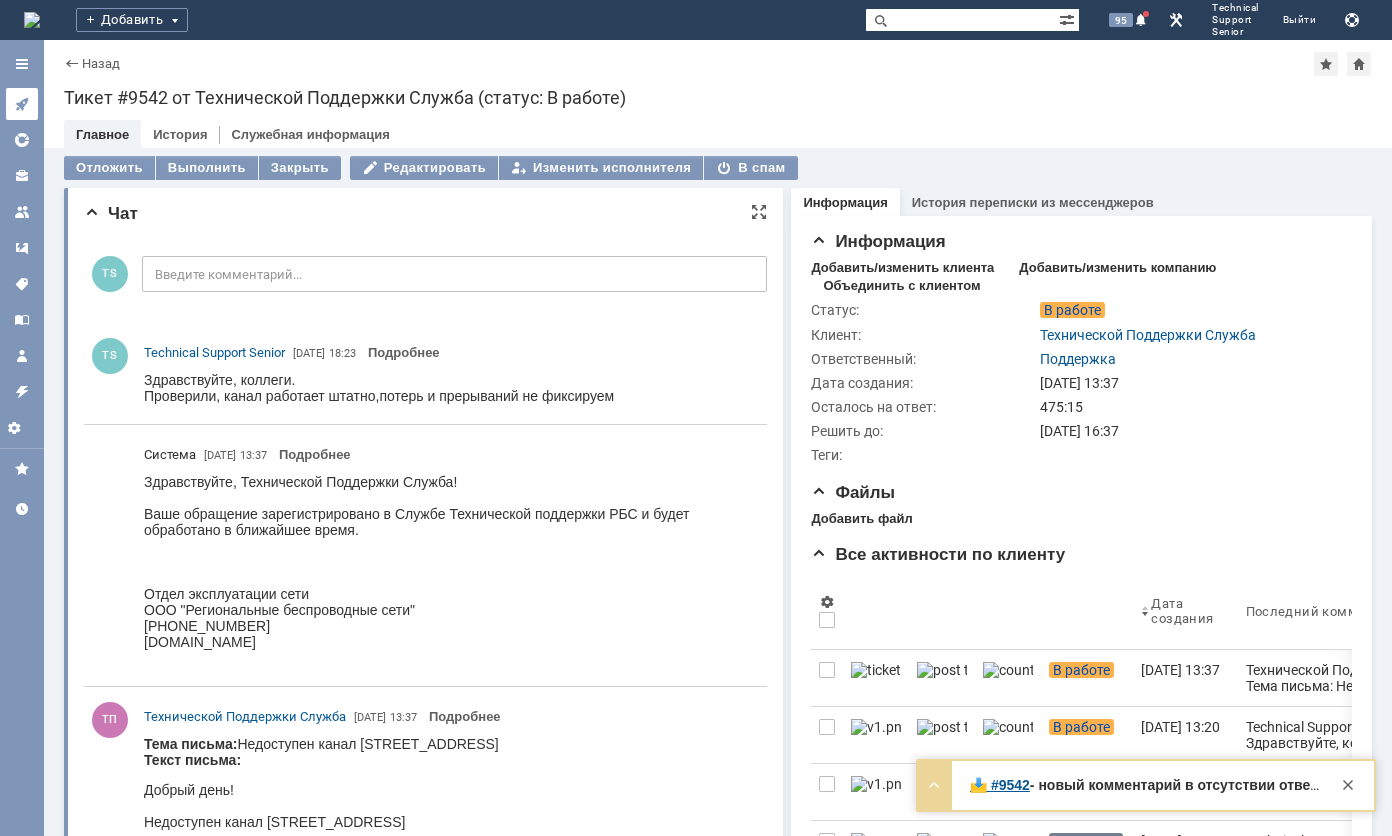 click 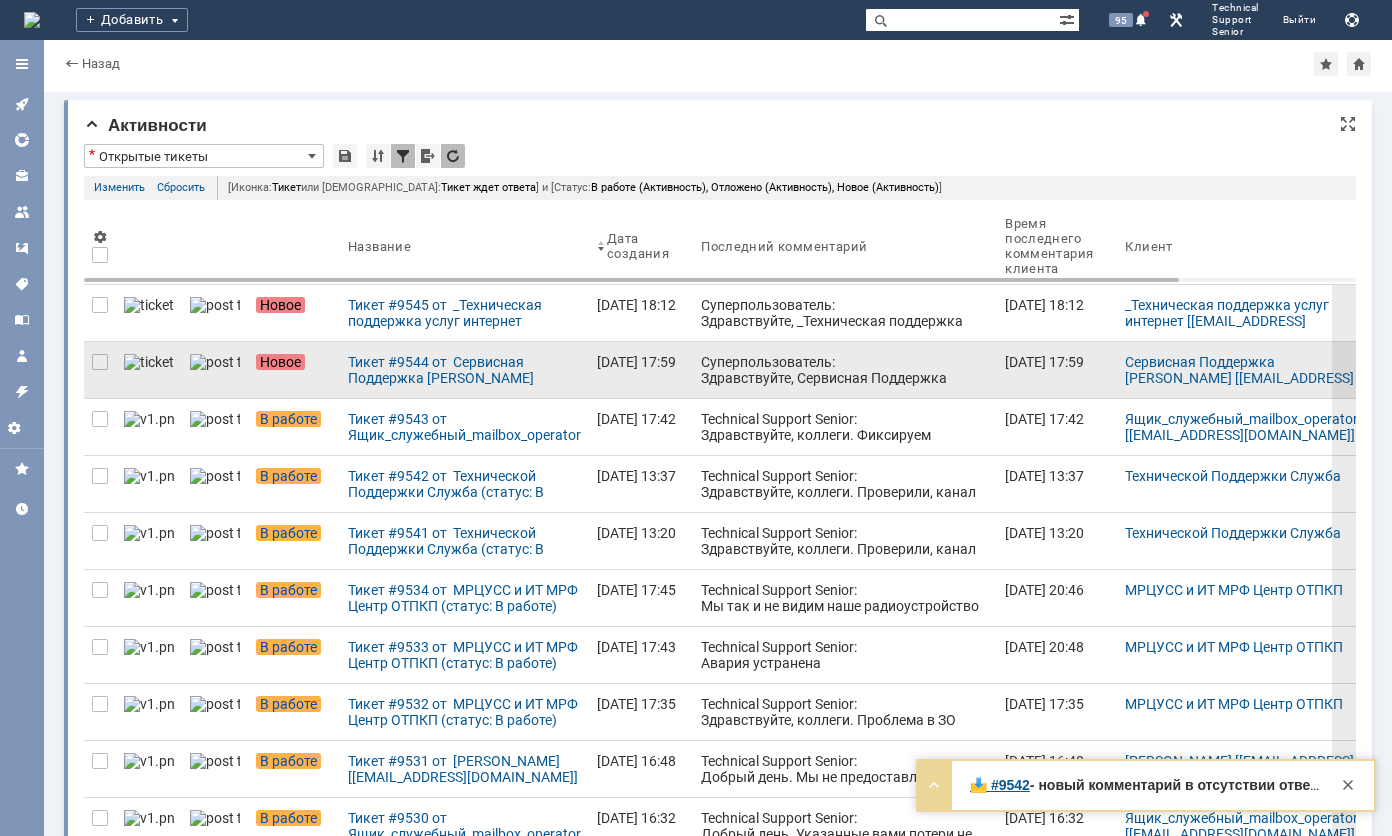 click on "Суперпользователь:
Здравствуйте, Сервисная Поддержка АКАДО Телеком! Ваше обращение зарегистрировано в Службе Технической поддержки РБС и будет обработано в ближайшее время. Отдел эксплуатации сети ООО "Региональные беспроводные сети"+7 495 215-18-91 telempire.ru" at bounding box center [845, 418] 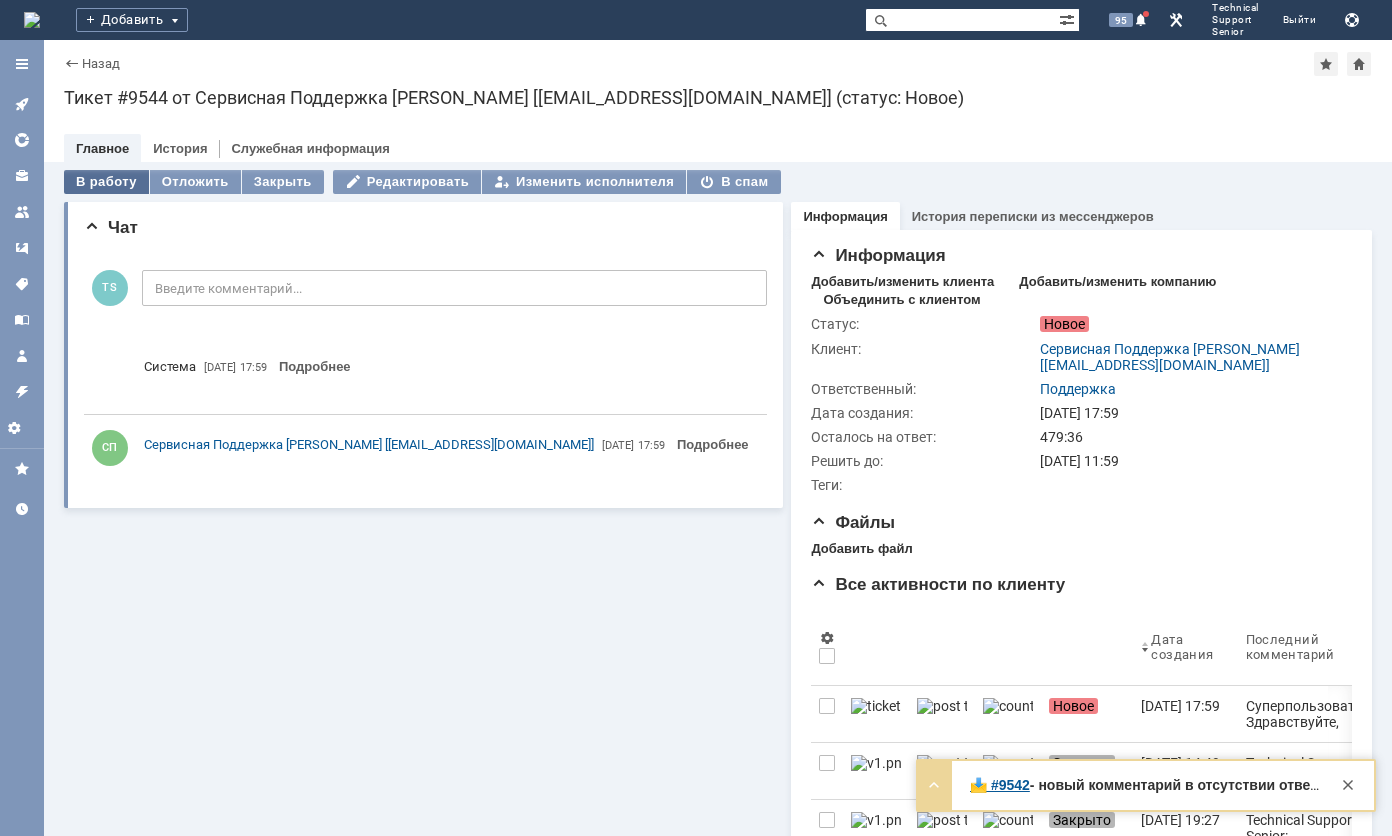scroll, scrollTop: 0, scrollLeft: 0, axis: both 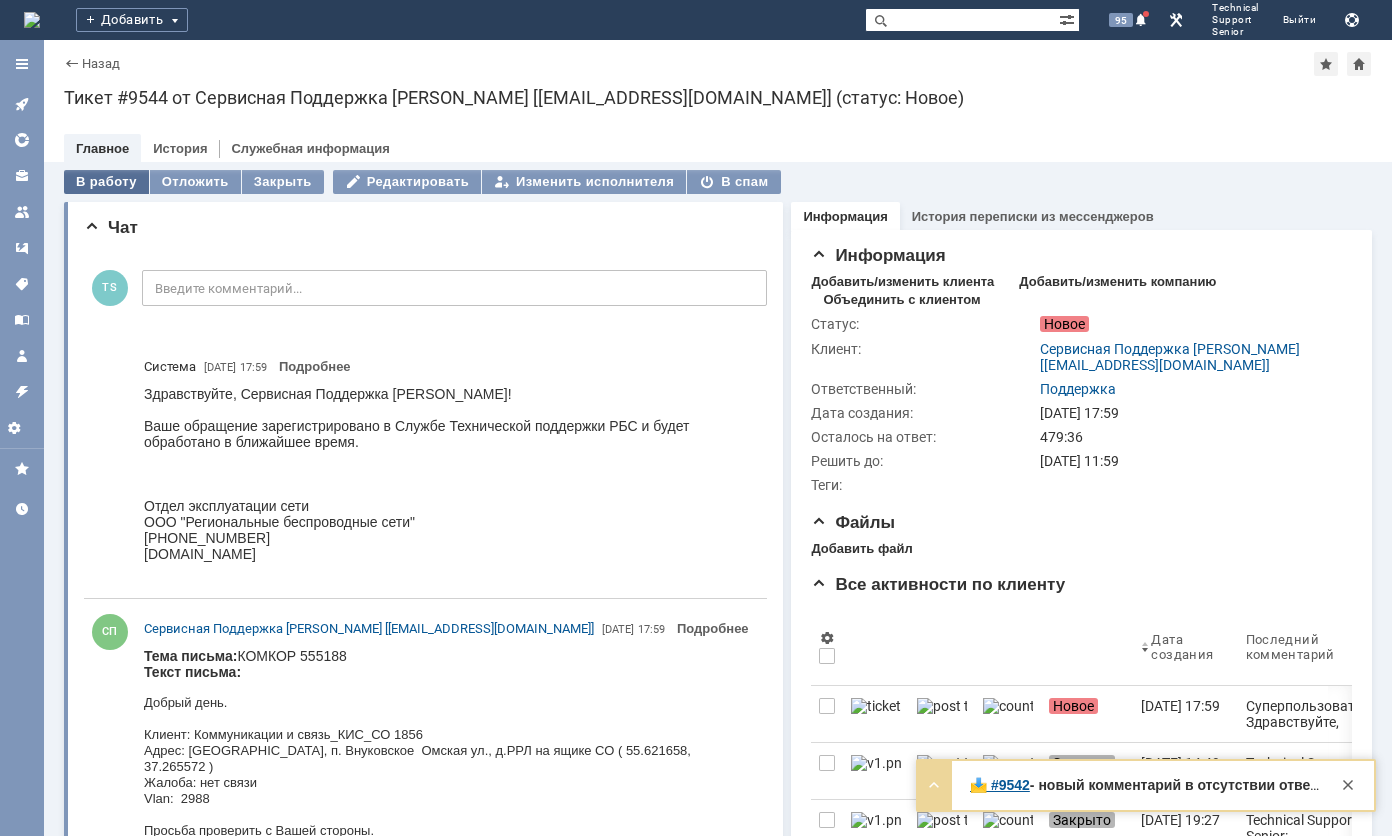 click on "В работу" at bounding box center (106, 182) 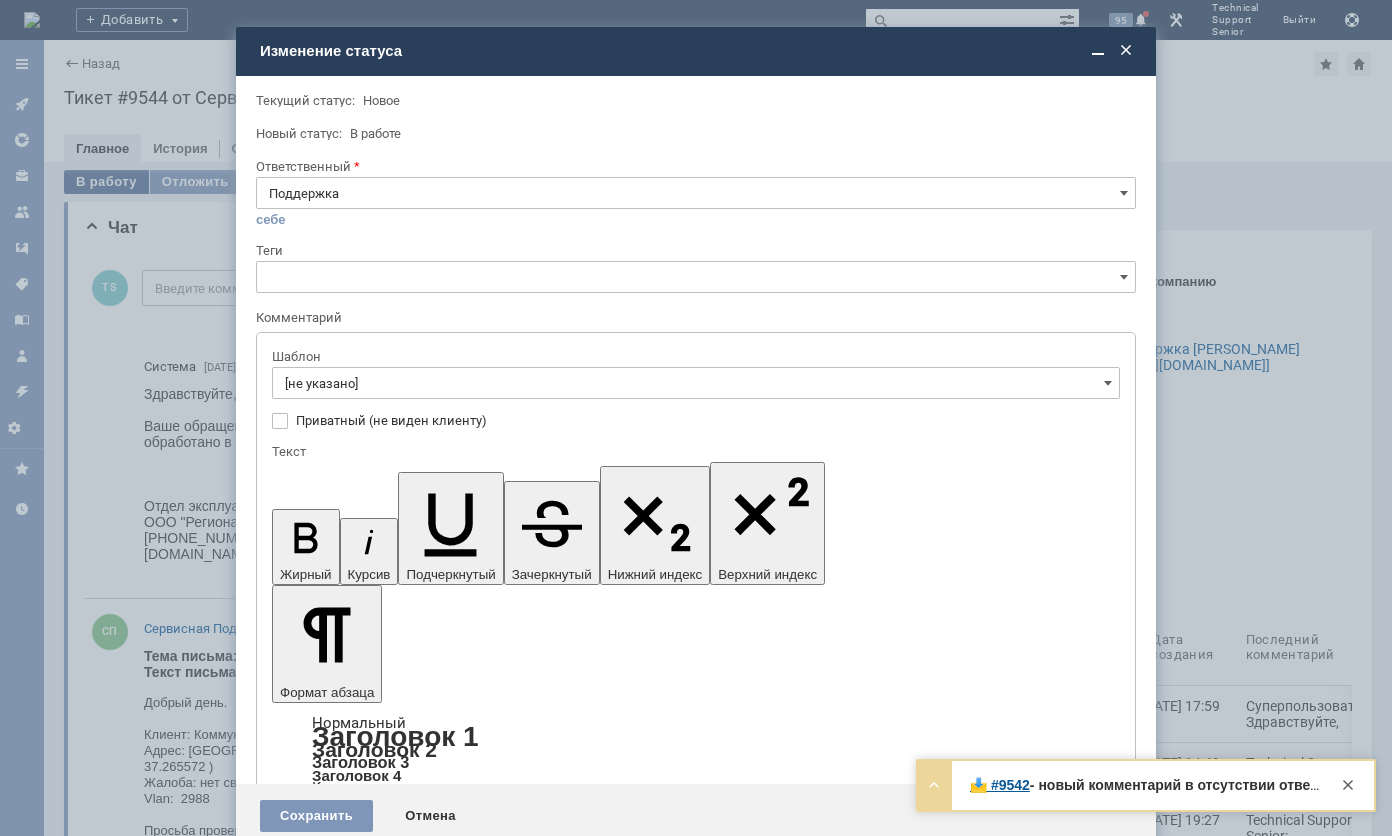 scroll, scrollTop: 0, scrollLeft: 0, axis: both 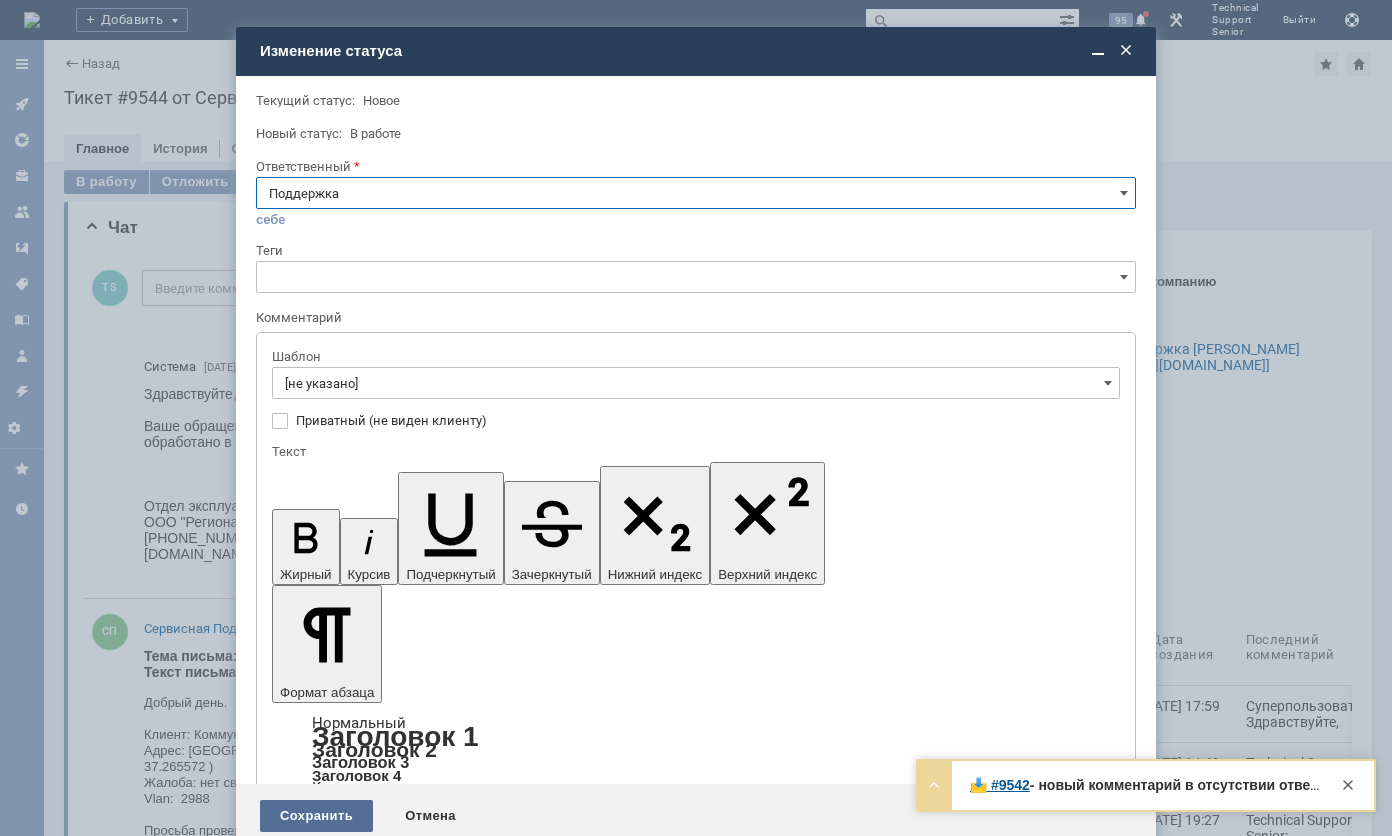 click on "Сохранить" at bounding box center [316, 816] 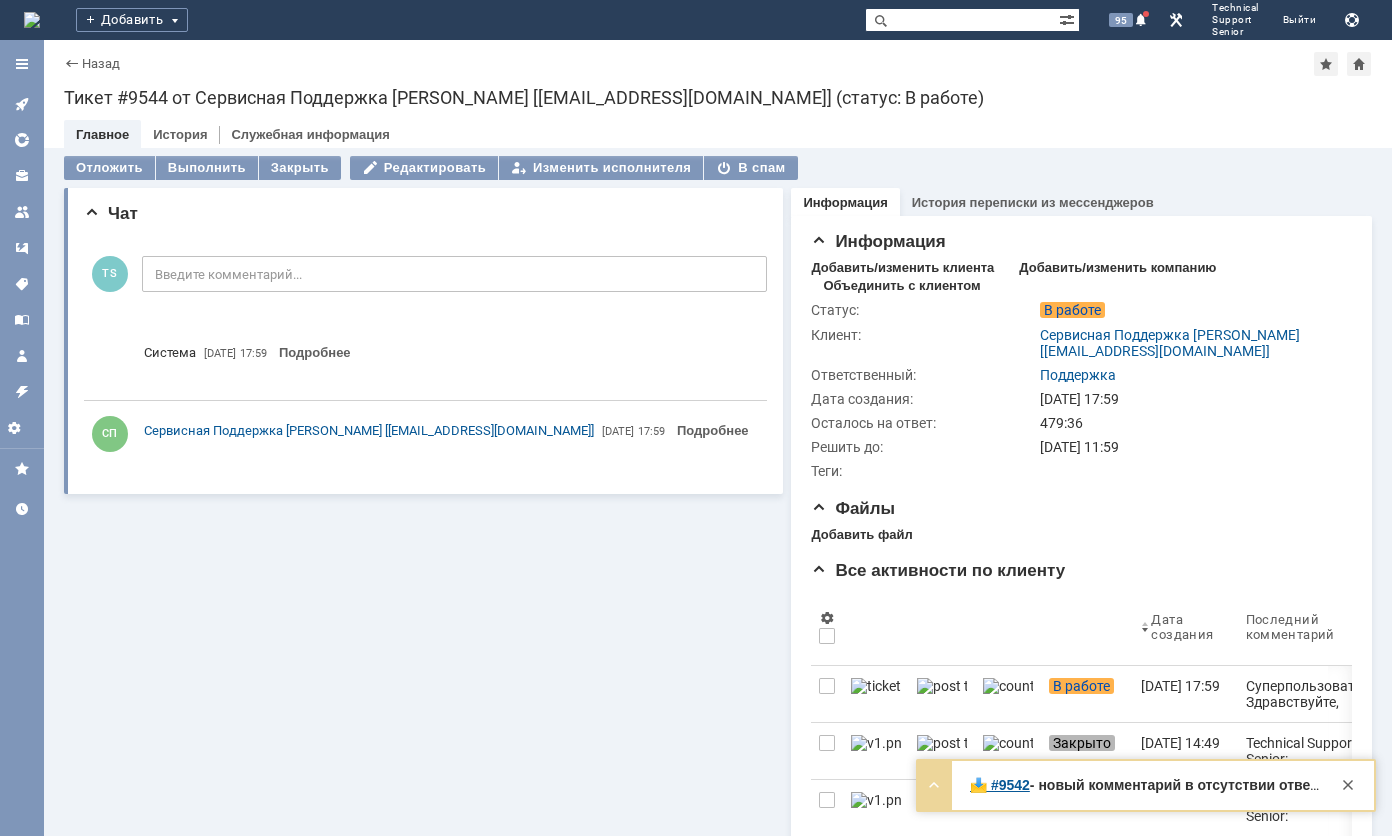 scroll, scrollTop: 0, scrollLeft: 0, axis: both 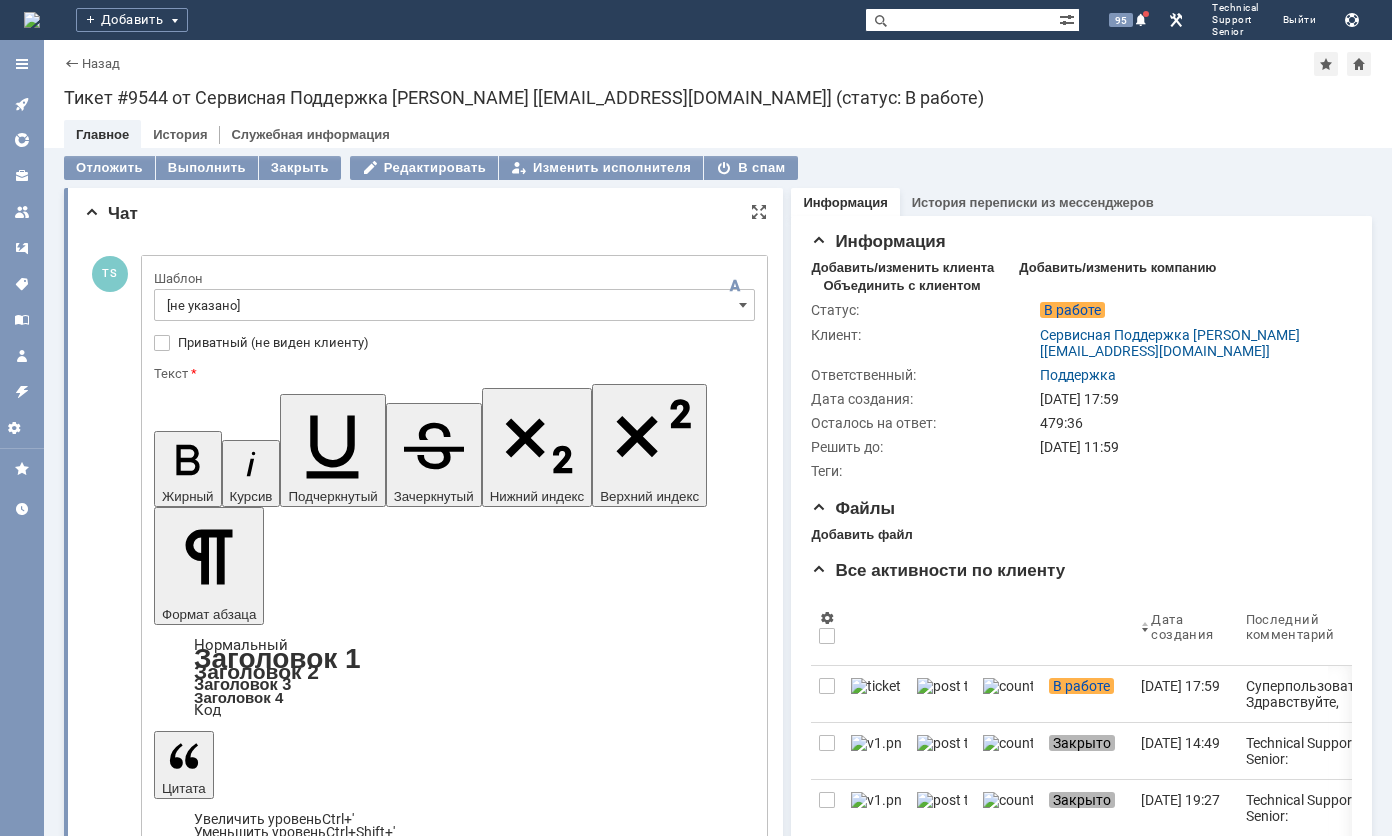 click on "[не указано]" at bounding box center (454, 305) 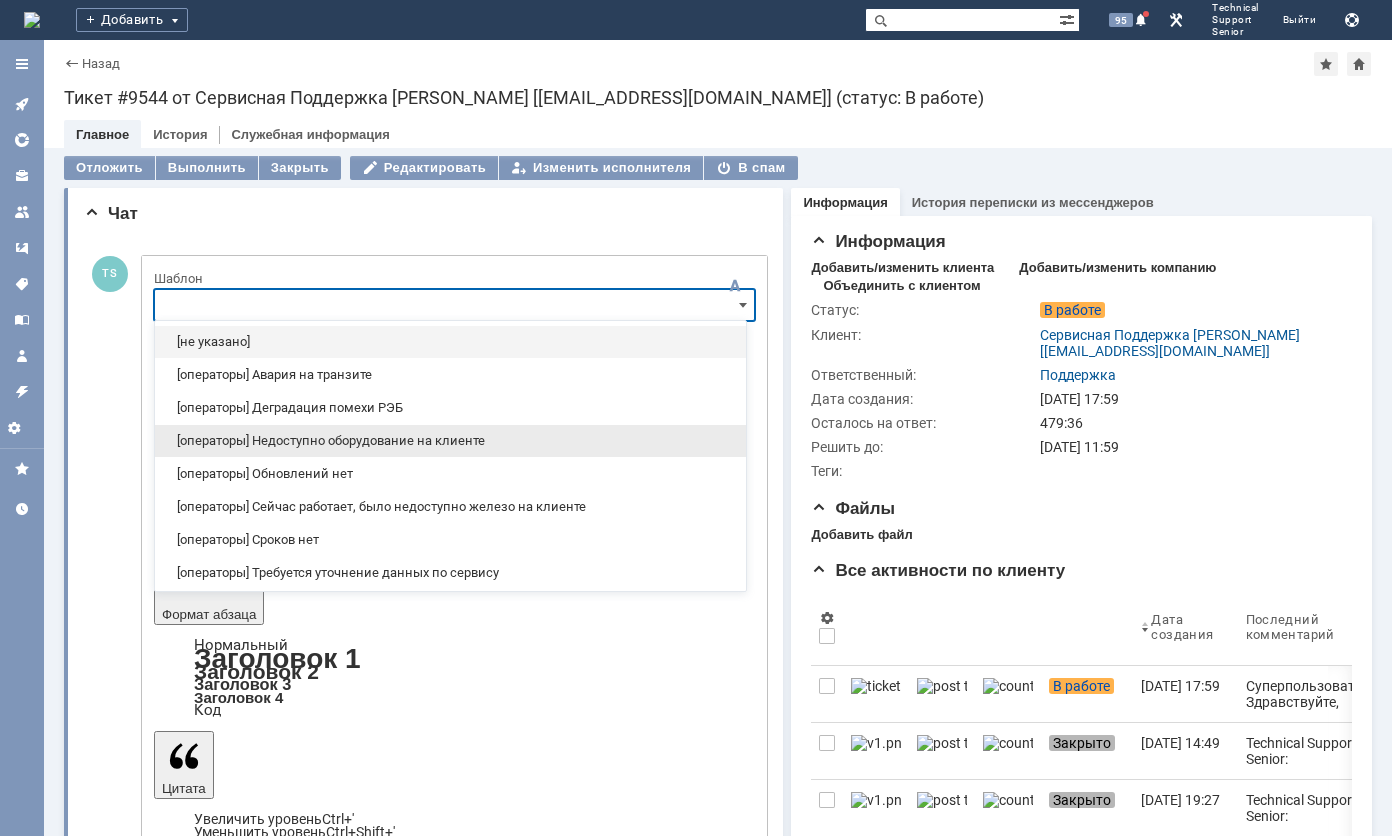 click on "[операторы] Недоступно оборудование на клиенте" at bounding box center (450, 441) 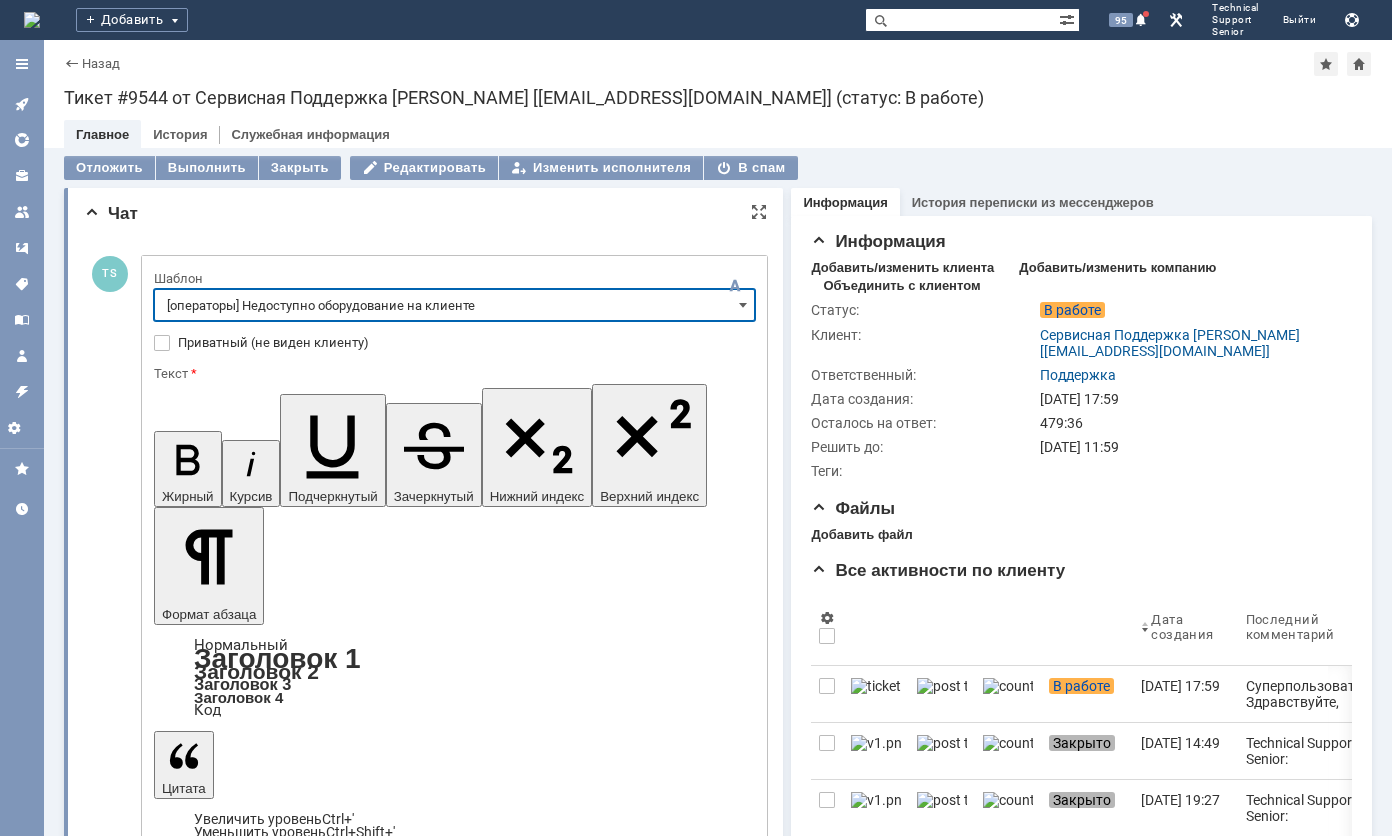 type on "[операторы] Недоступно оборудование на клиенте" 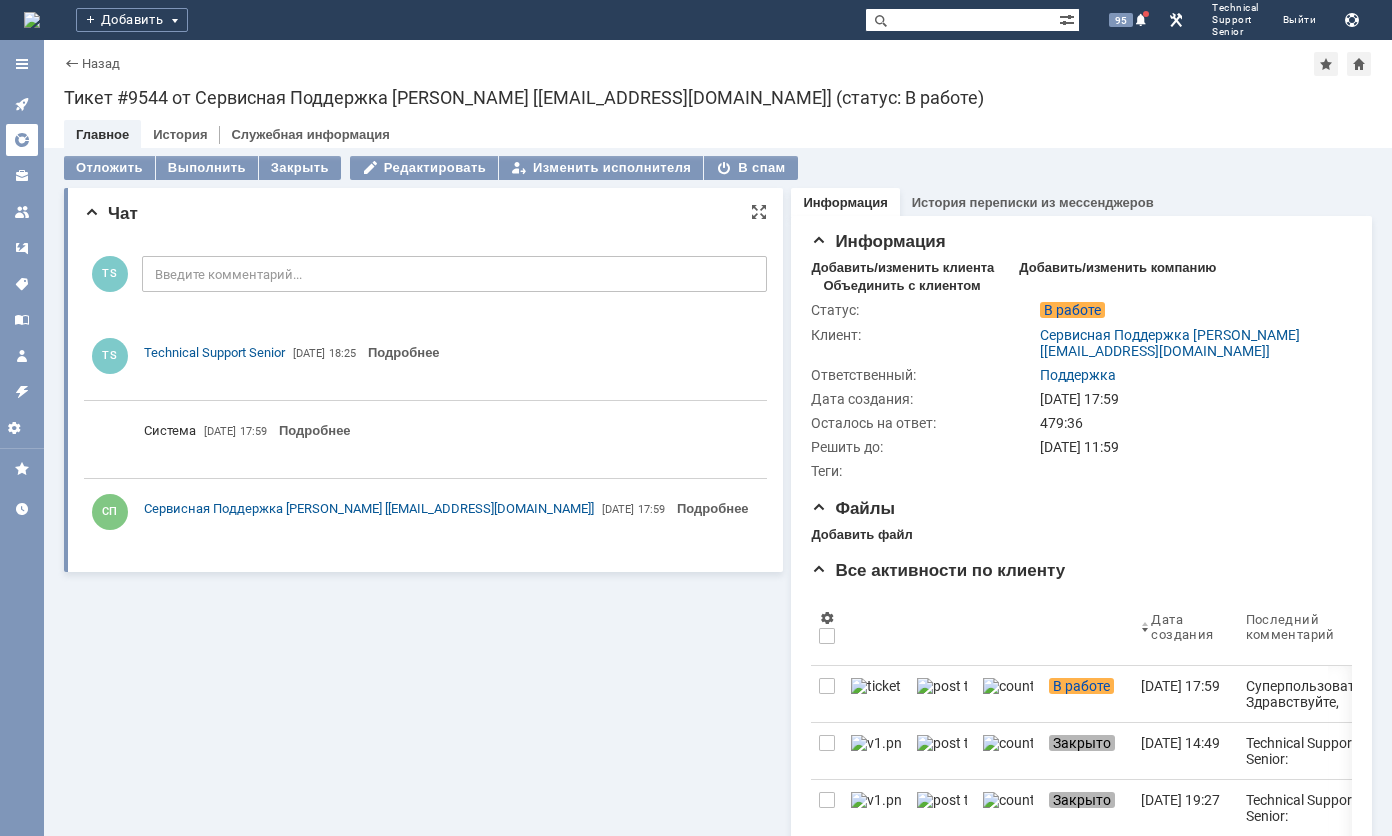 scroll, scrollTop: 0, scrollLeft: 0, axis: both 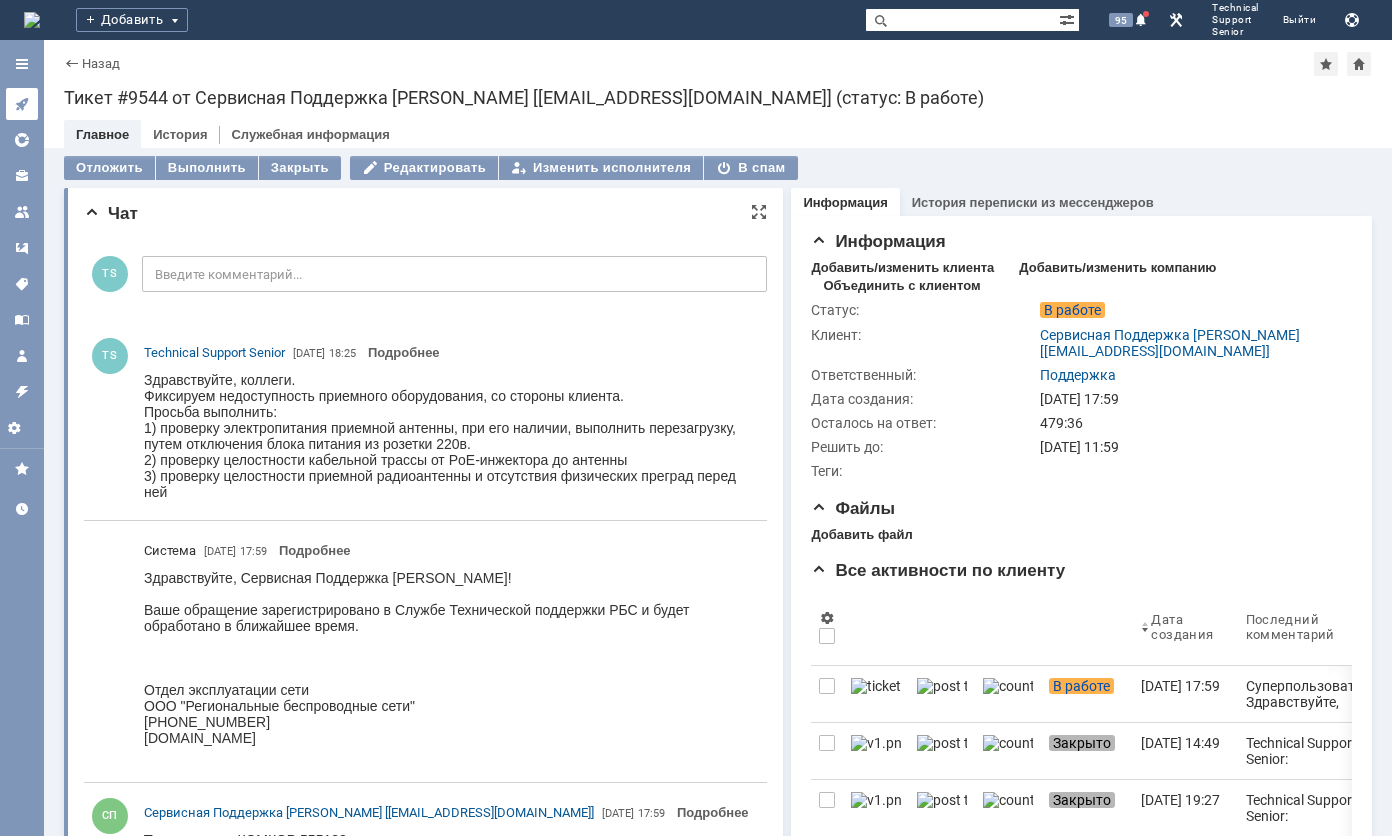 click 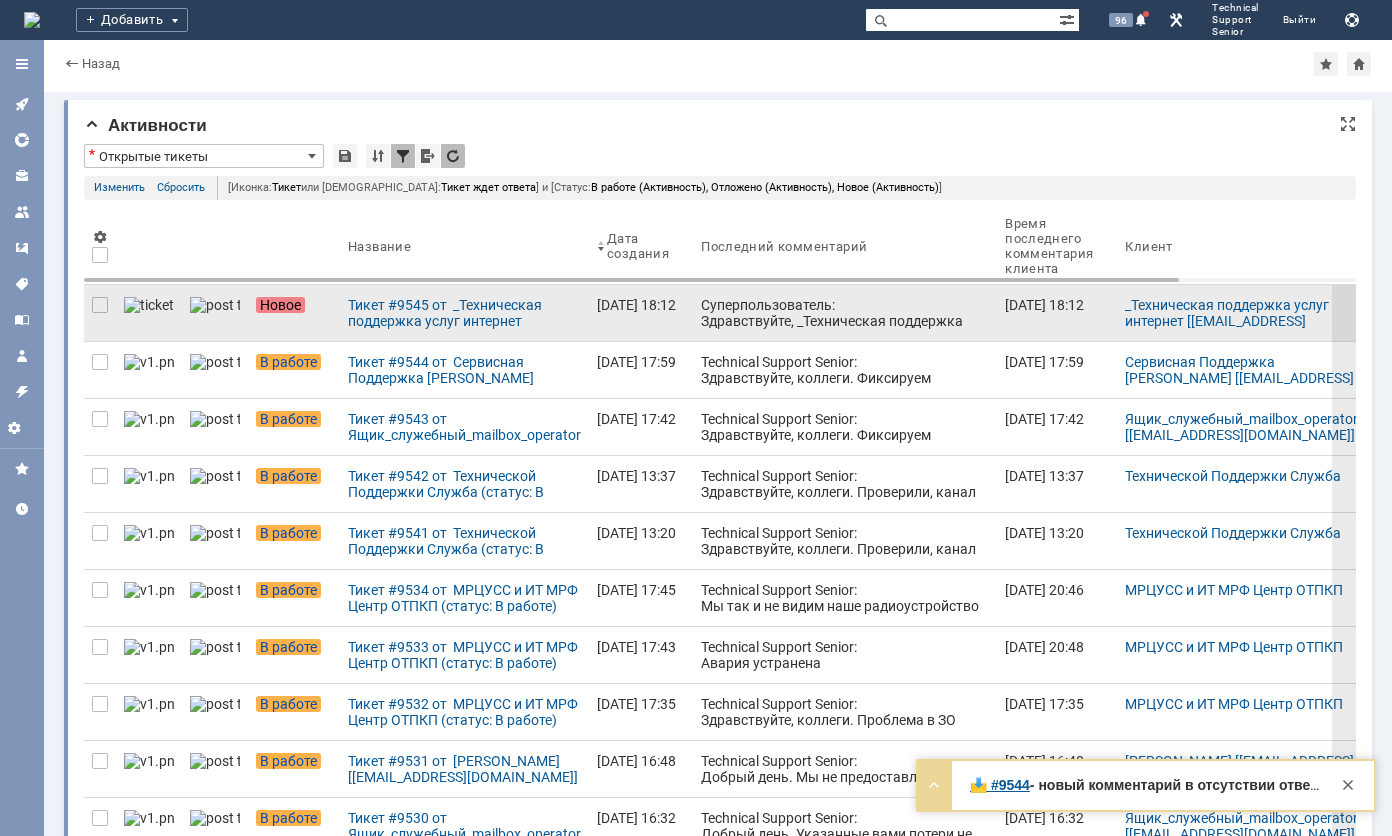 click on "Суперпользователь:
Здравствуйте, _Техническая поддержка услуг интернет! Ваше обращение зарегистрировано в Службе Технической поддержки РБС и будет обработано в ближайшее время. Отдел эксплуатации сети ООО "Региональные беспроводные сети"+7 495 215-18-91 telempire.ru" at bounding box center [845, 361] 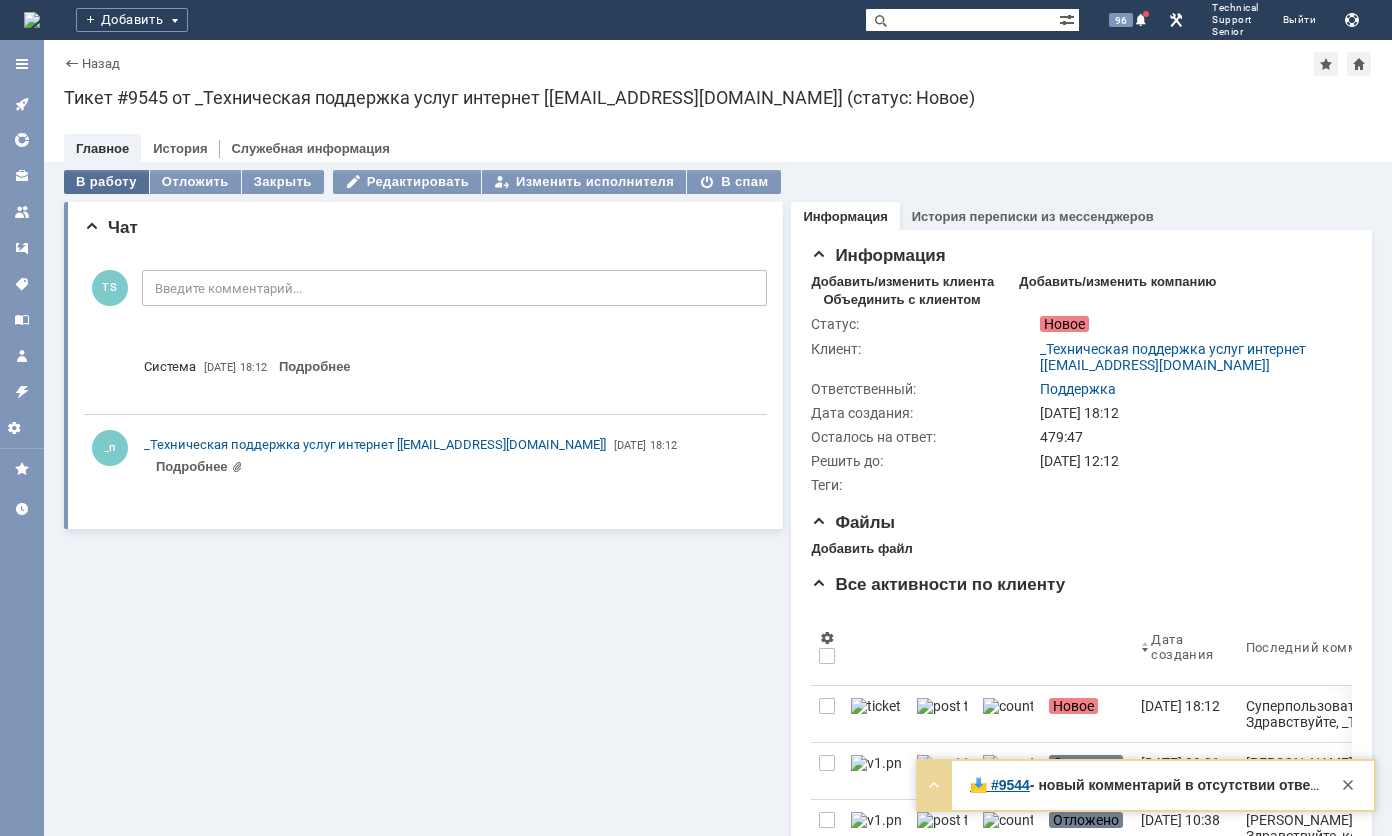 scroll, scrollTop: 0, scrollLeft: 0, axis: both 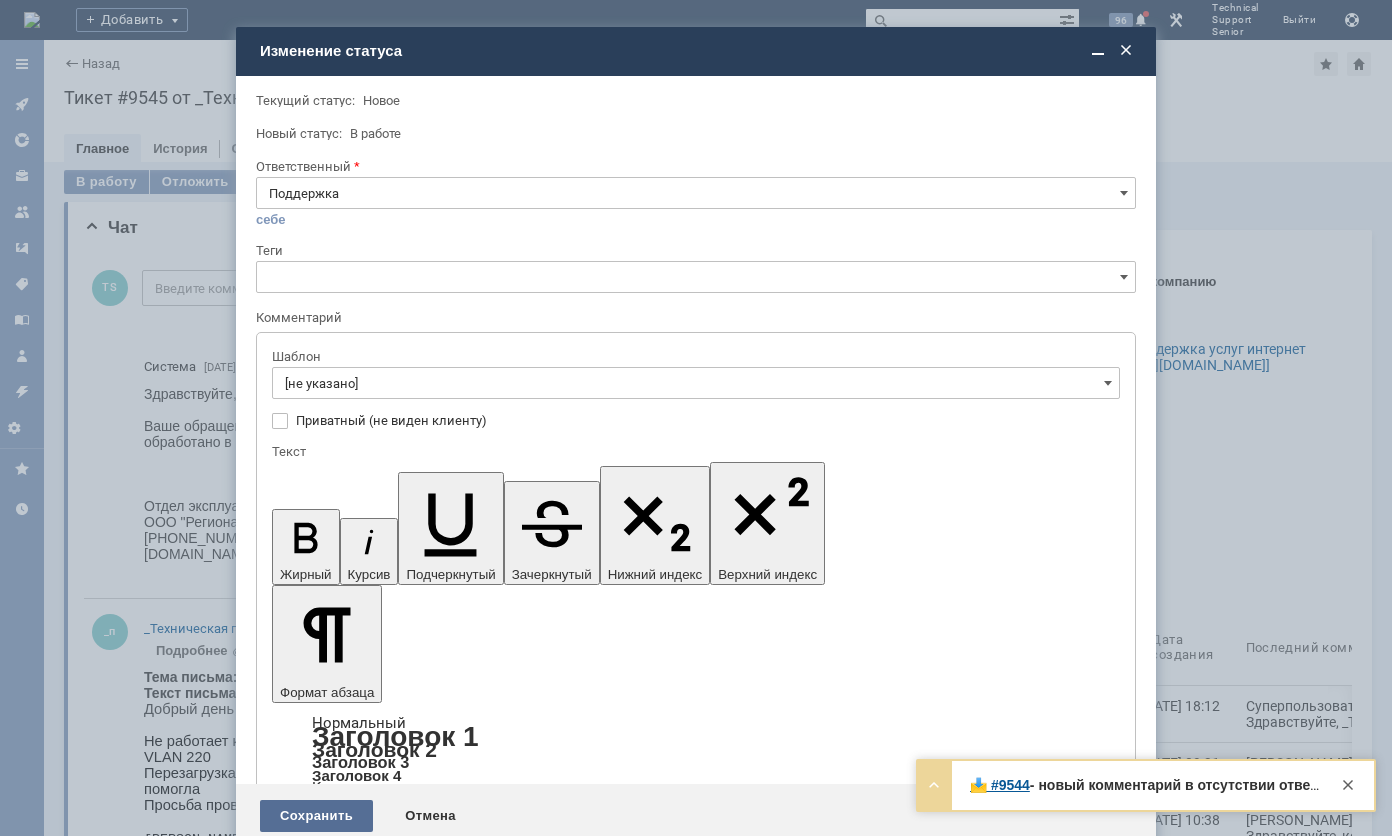 click on "Сохранить" at bounding box center (316, 816) 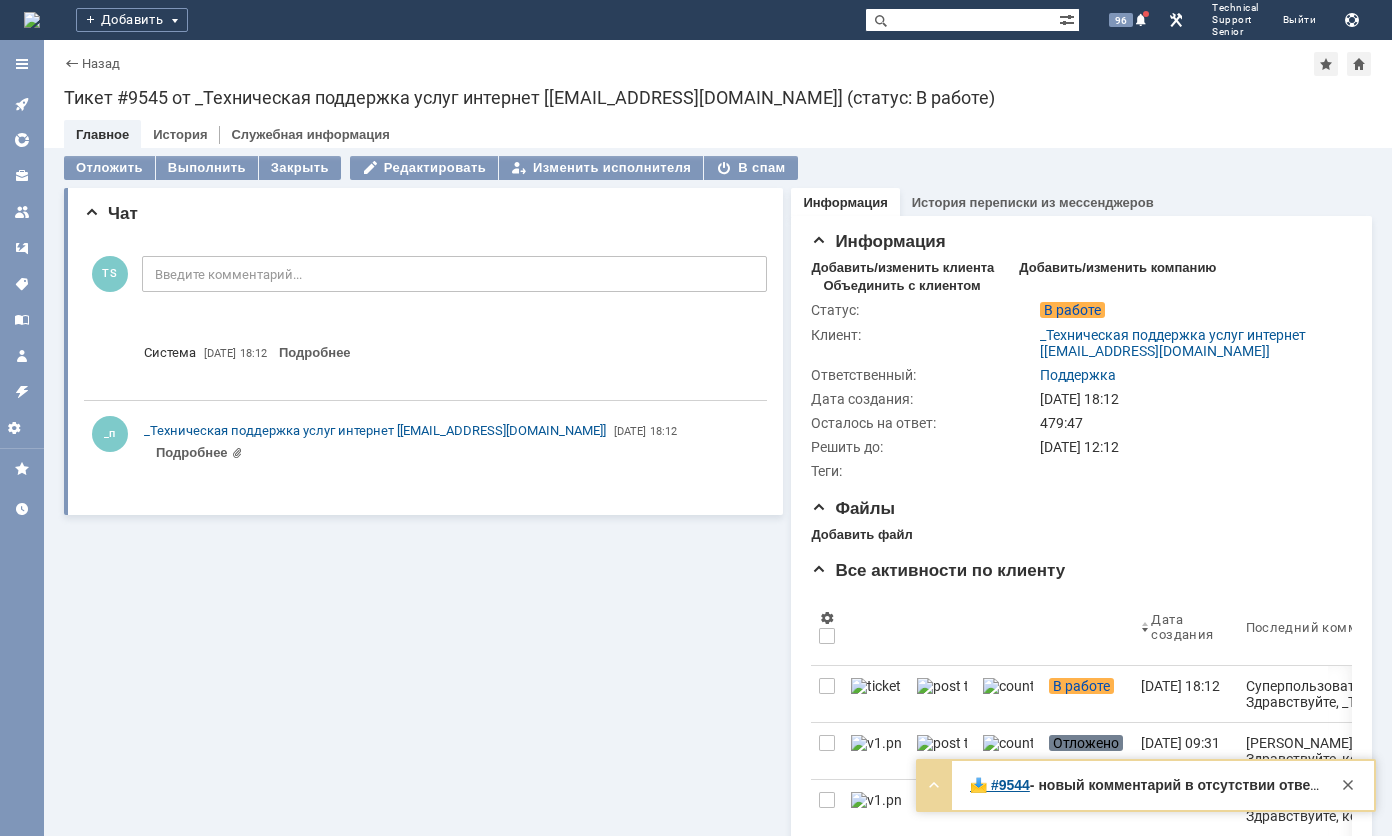 scroll, scrollTop: 0, scrollLeft: 0, axis: both 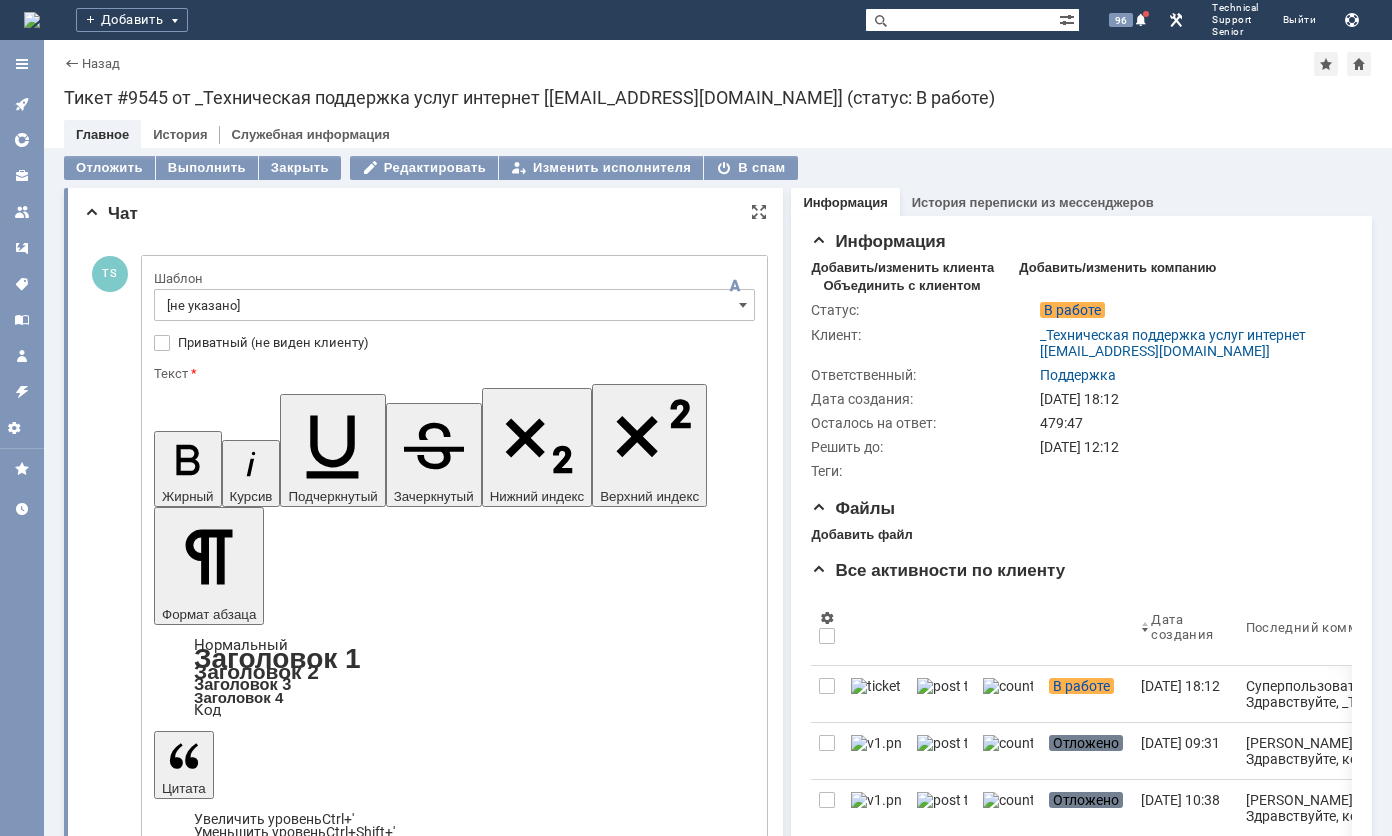 click on "[не указано]" at bounding box center (454, 305) 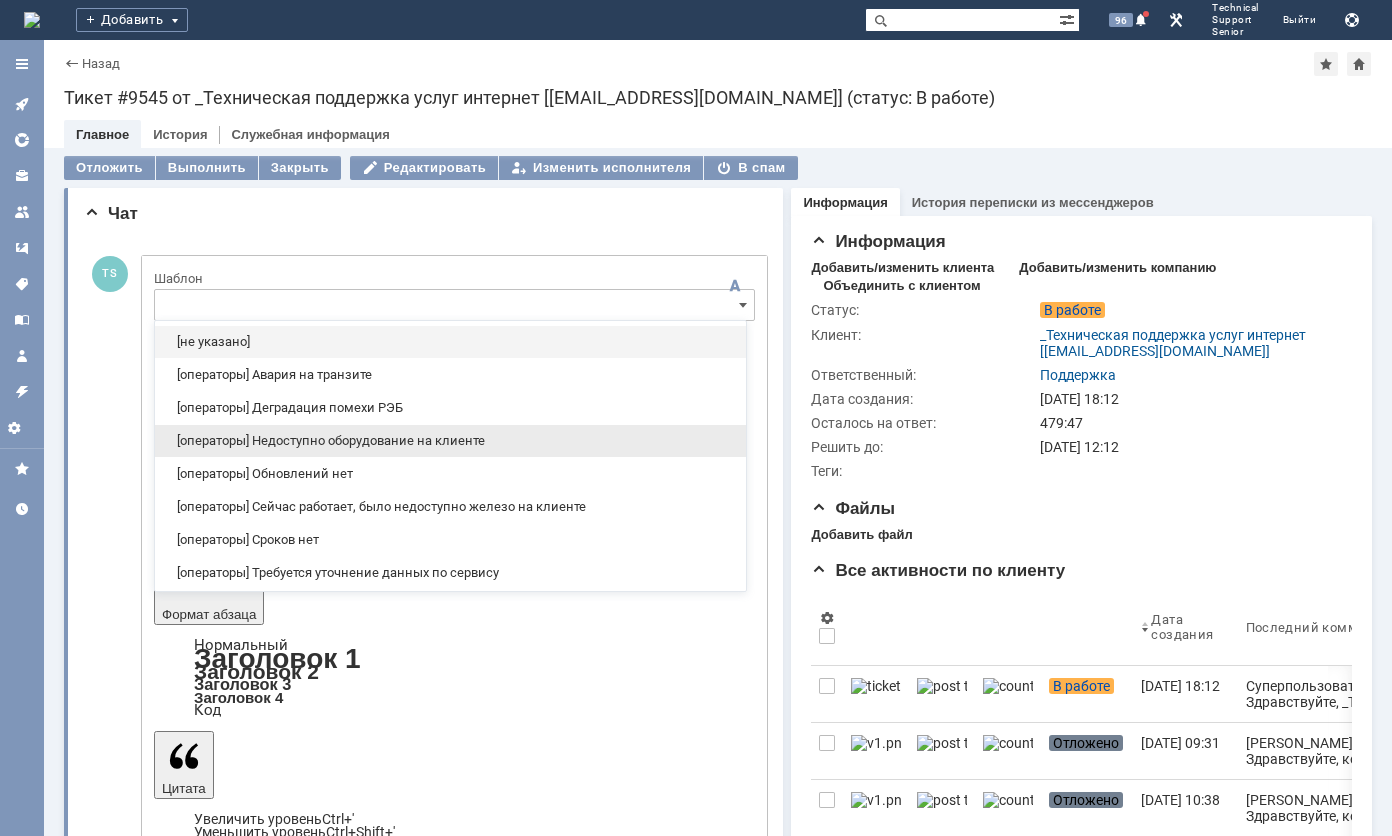 click on "[операторы] Недоступно оборудование на клиенте" at bounding box center (450, 441) 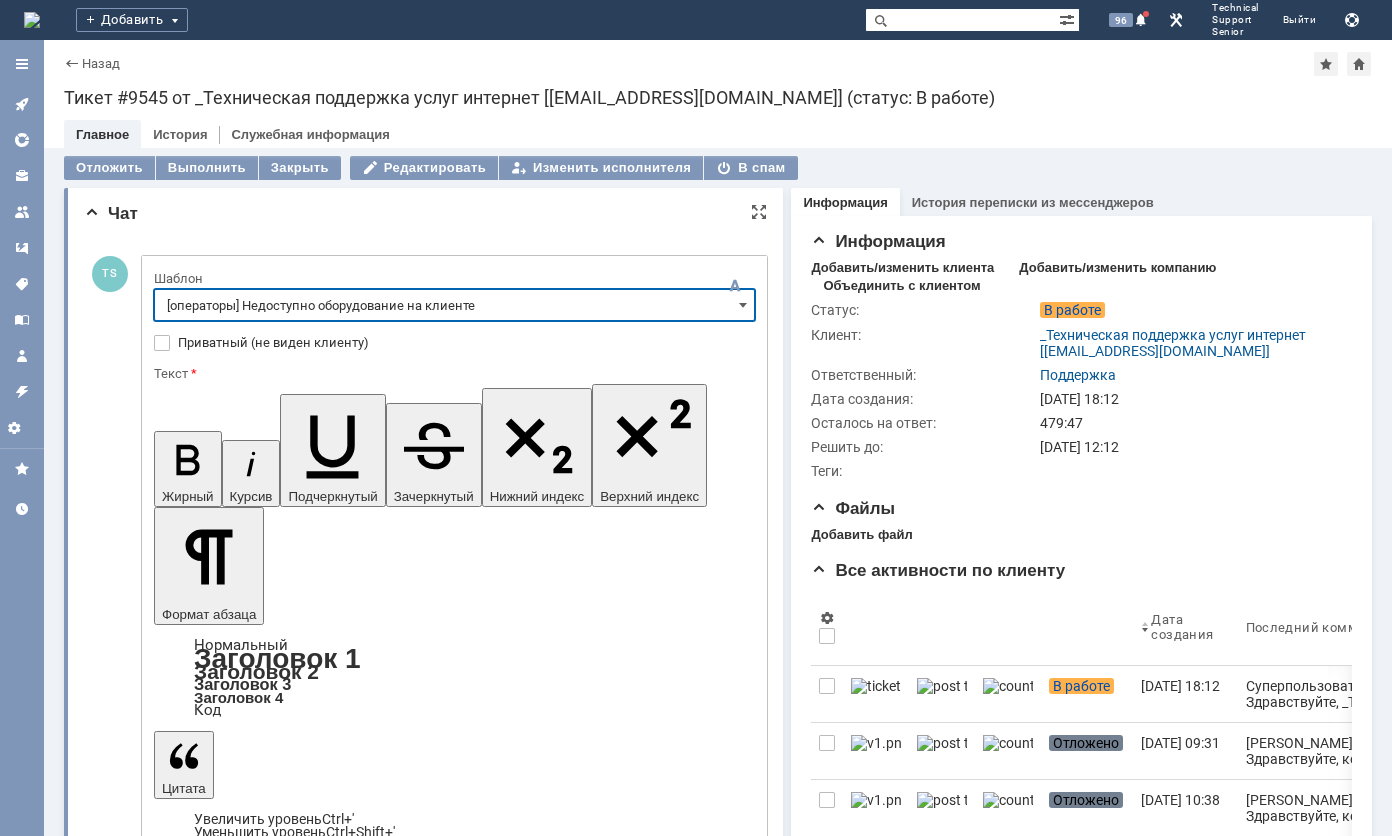 type on "[операторы] Недоступно оборудование на клиенте" 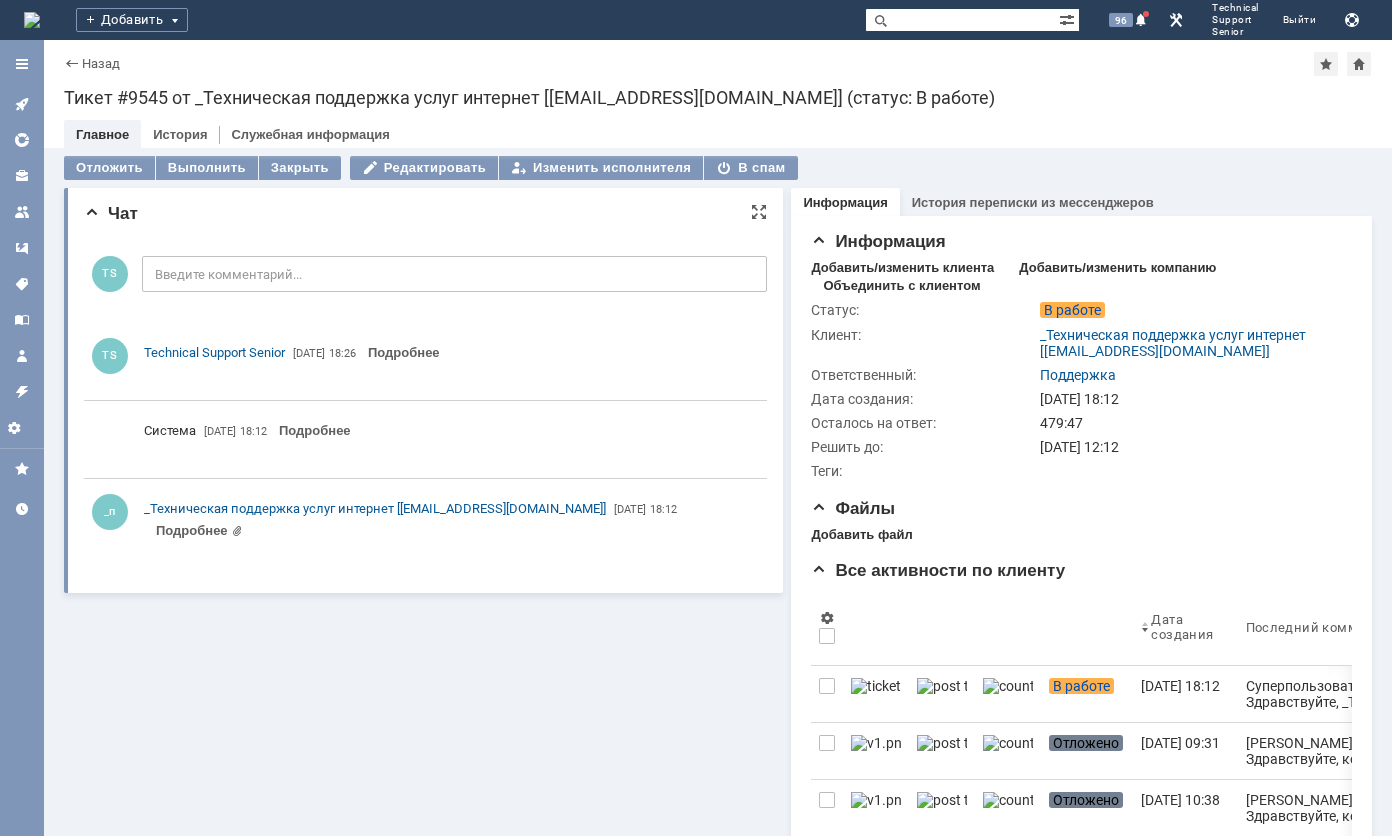 scroll, scrollTop: 0, scrollLeft: 0, axis: both 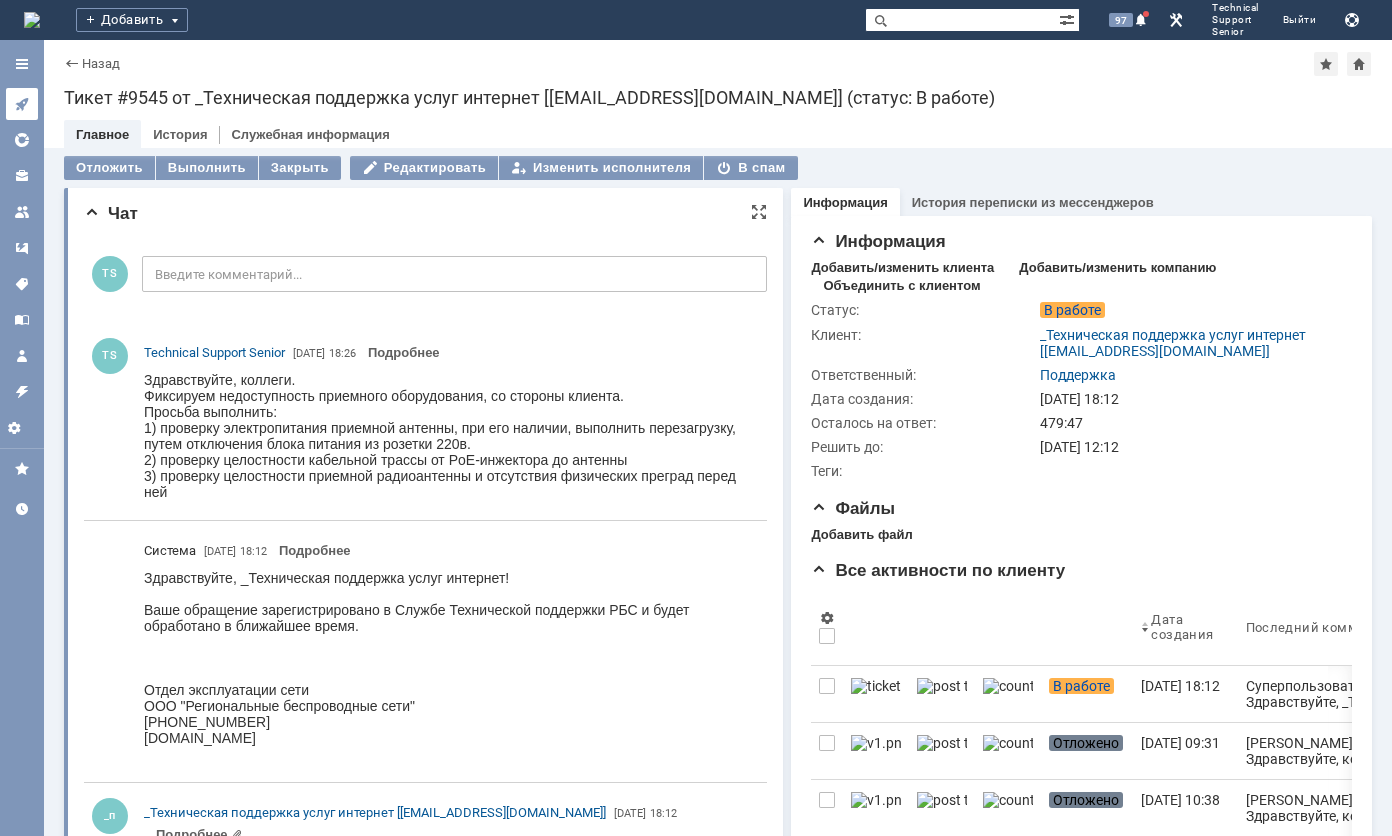 click at bounding box center [22, 104] 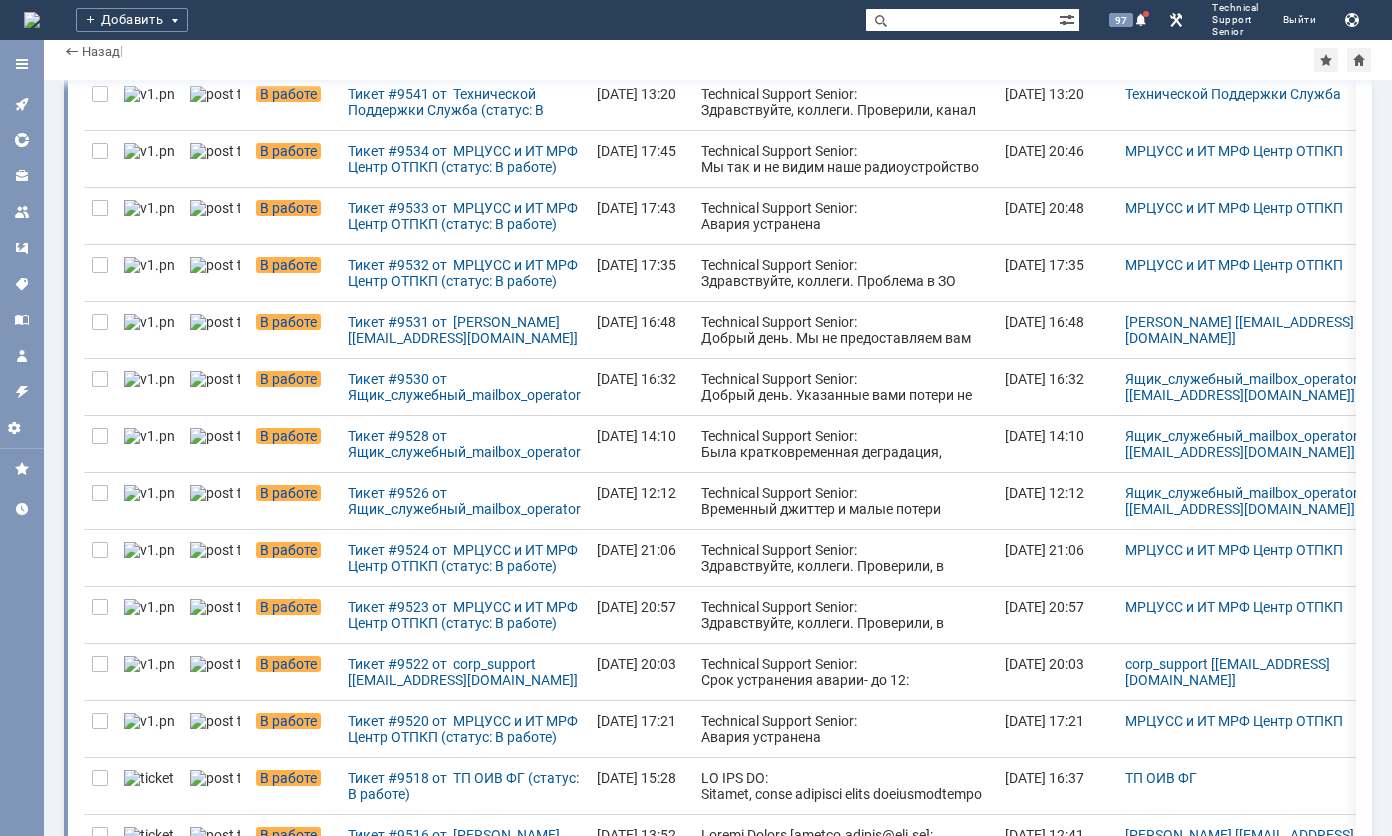 scroll, scrollTop: 454, scrollLeft: 0, axis: vertical 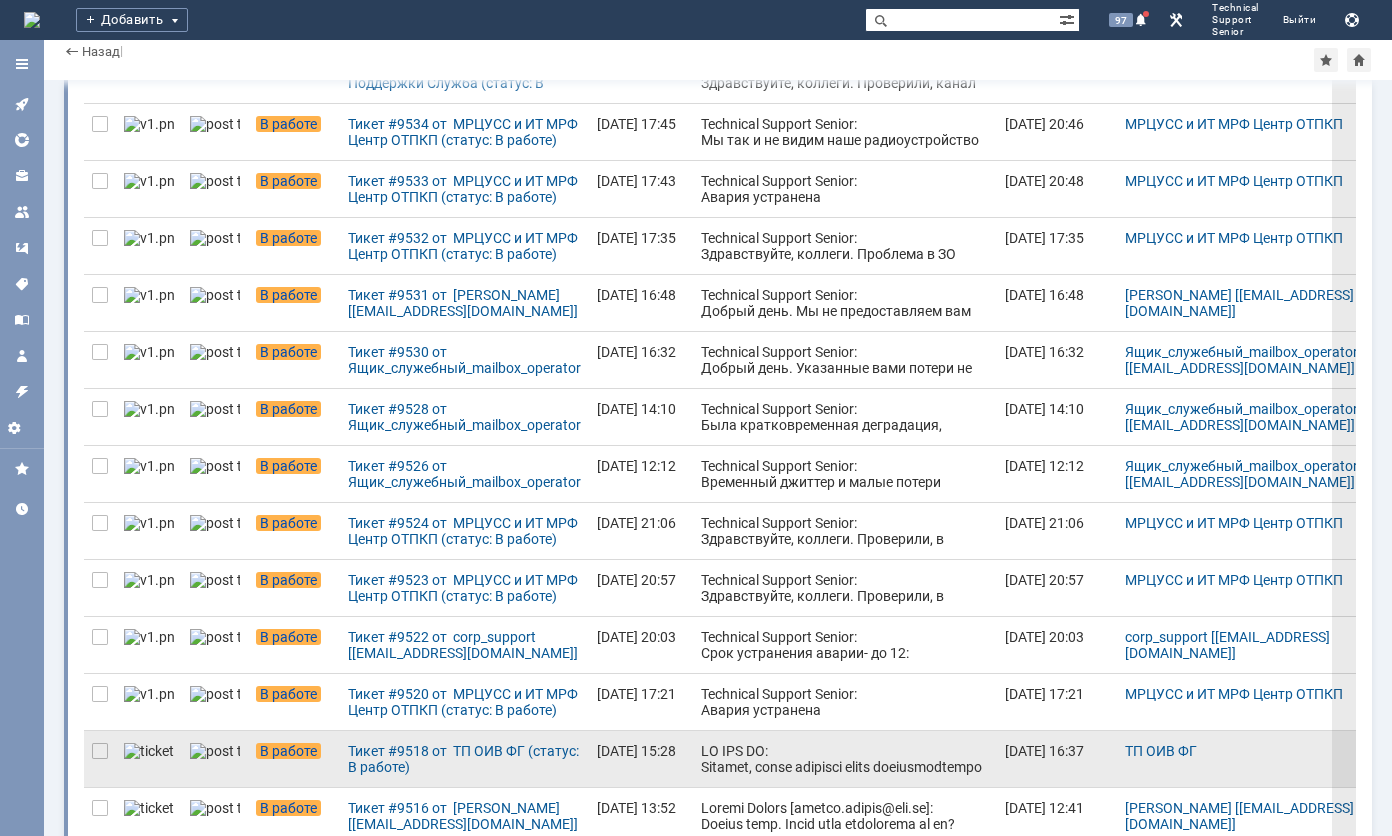 click at bounding box center (845, 1007) 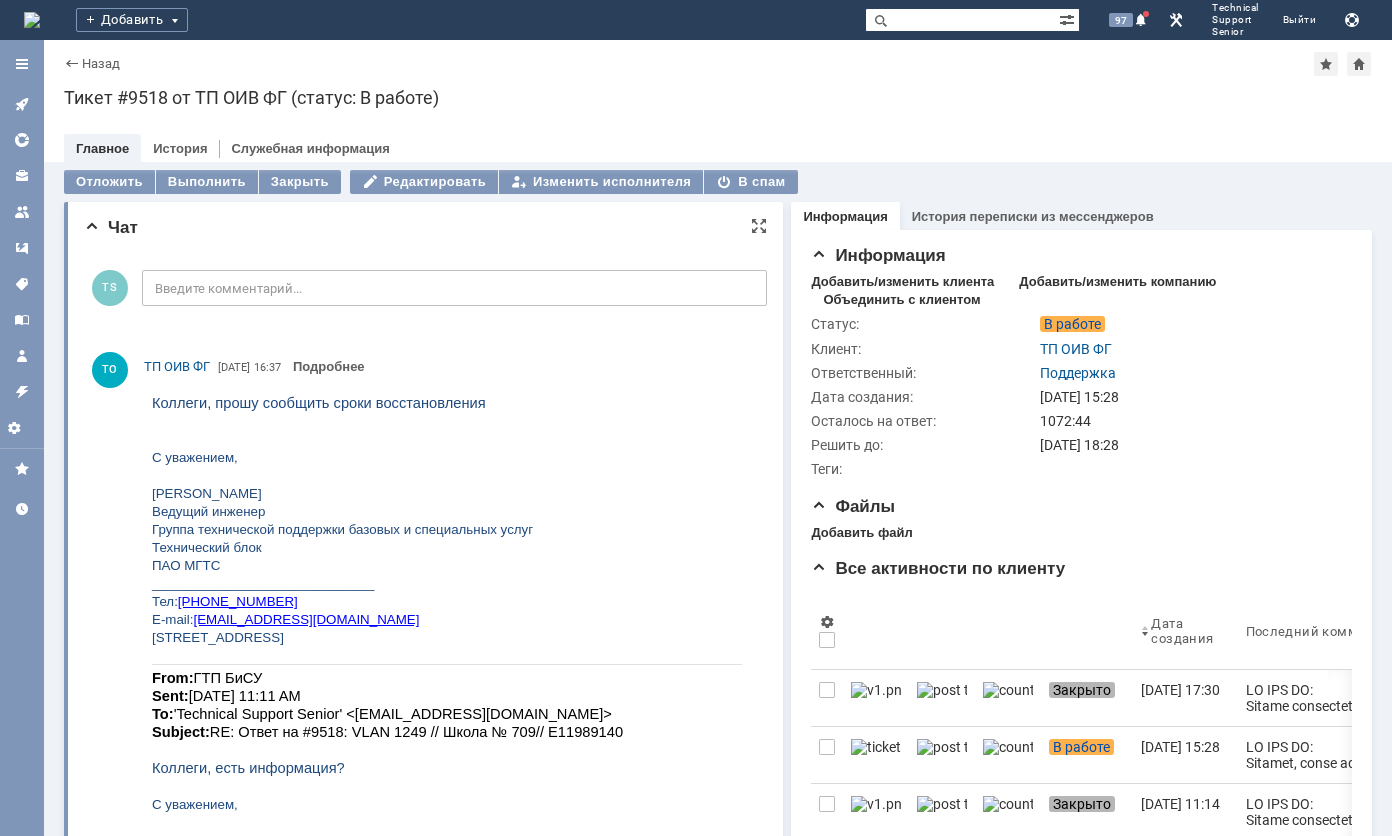scroll, scrollTop: 0, scrollLeft: 0, axis: both 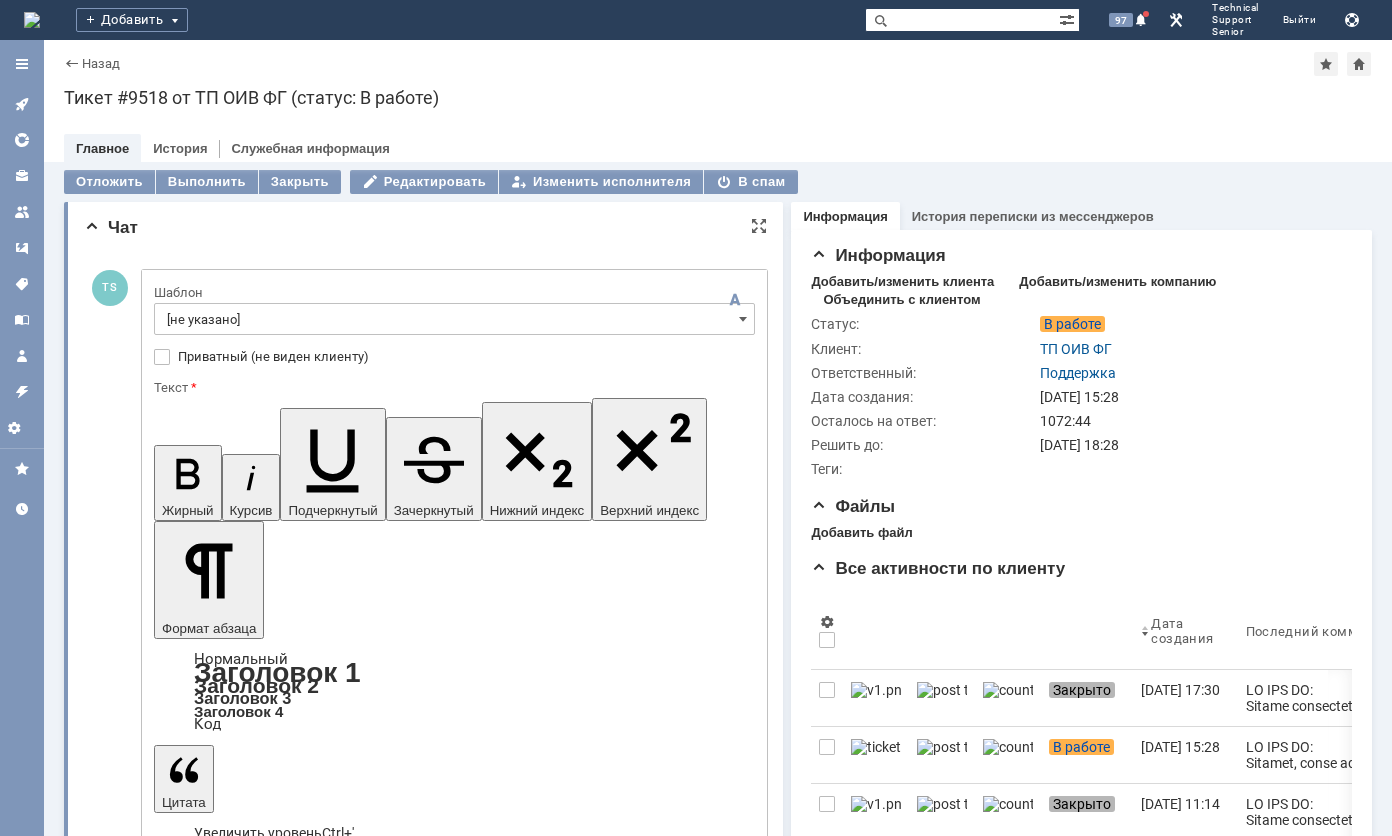 click at bounding box center (317, 4864) 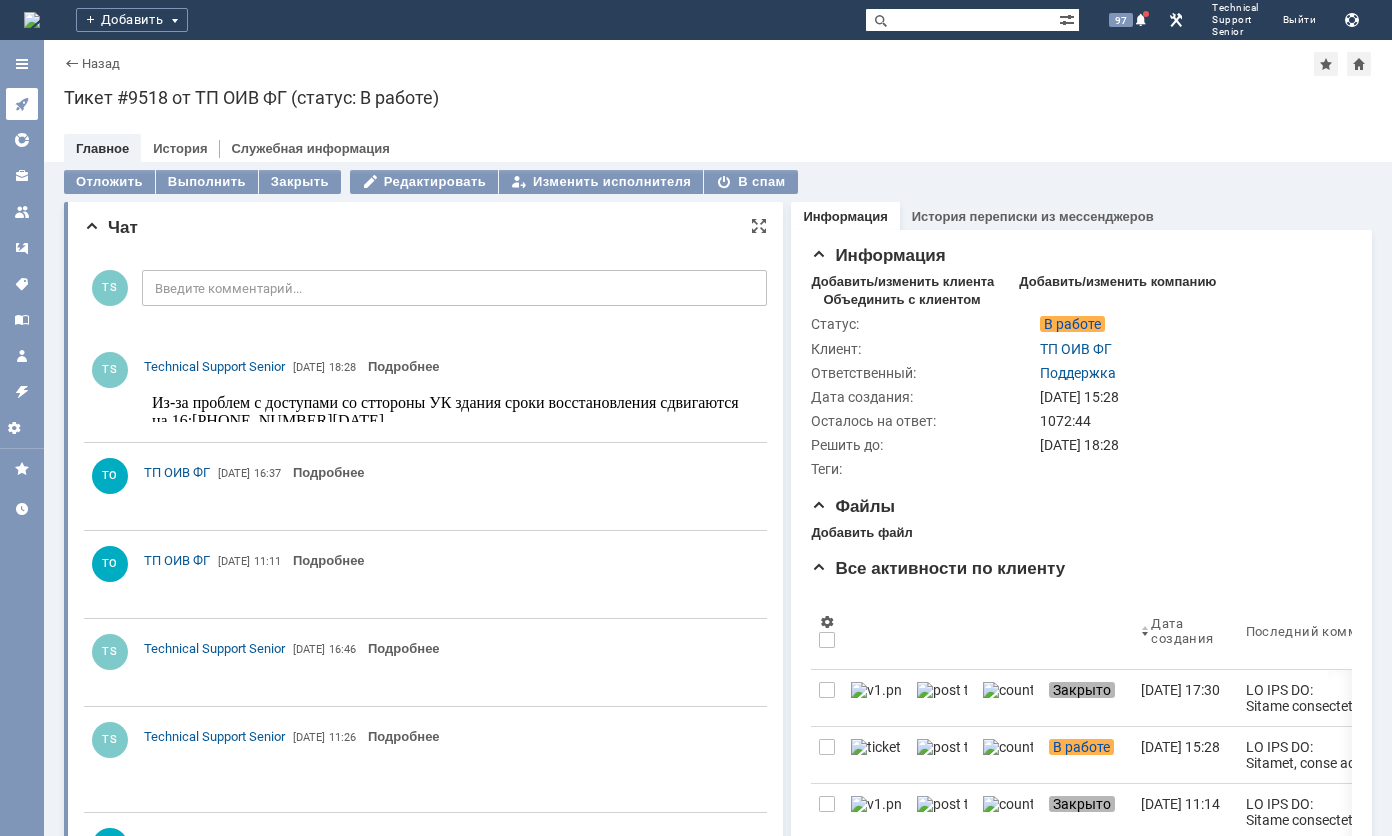 click at bounding box center [22, 104] 